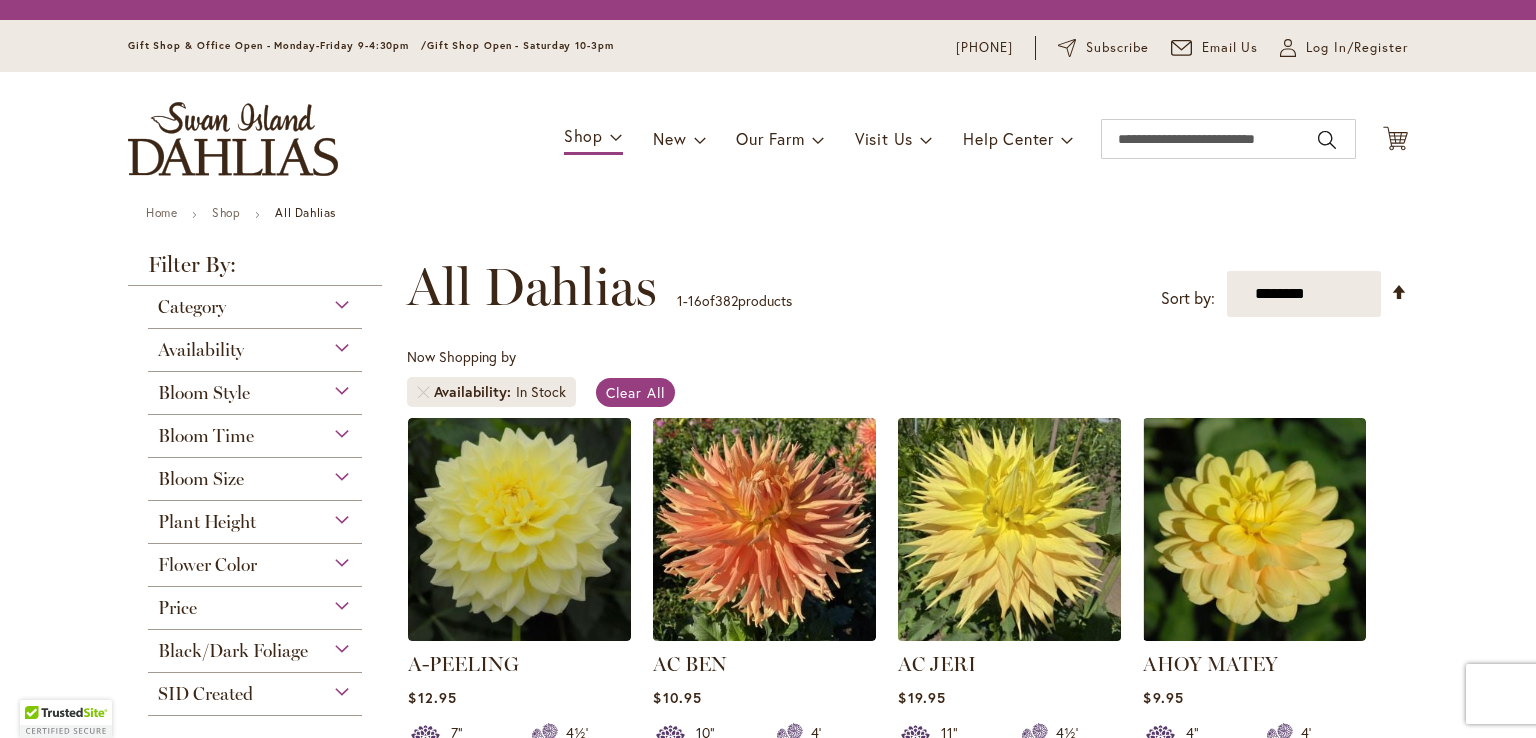 scroll, scrollTop: 0, scrollLeft: 0, axis: both 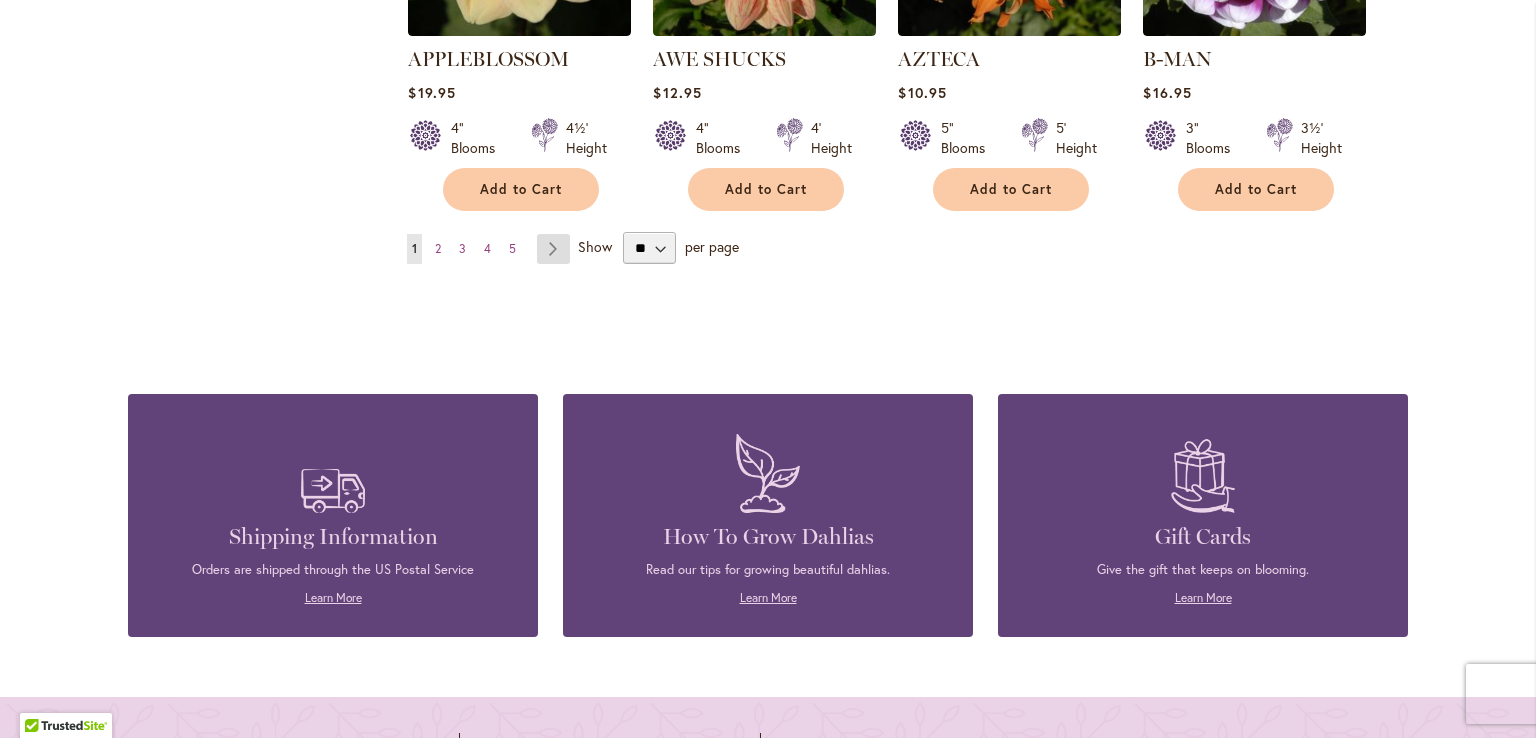 click on "Page
Next" at bounding box center [553, 249] 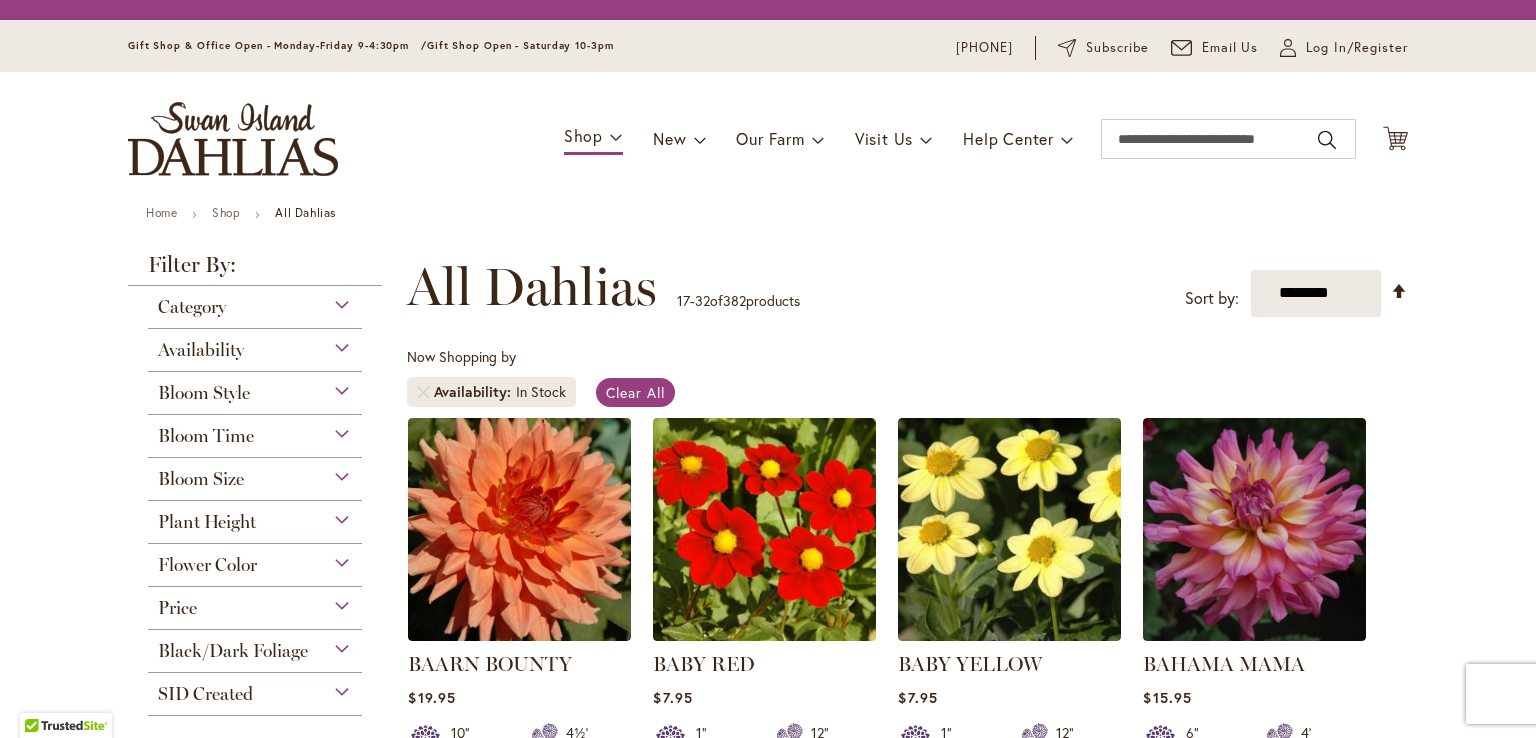 scroll, scrollTop: 0, scrollLeft: 0, axis: both 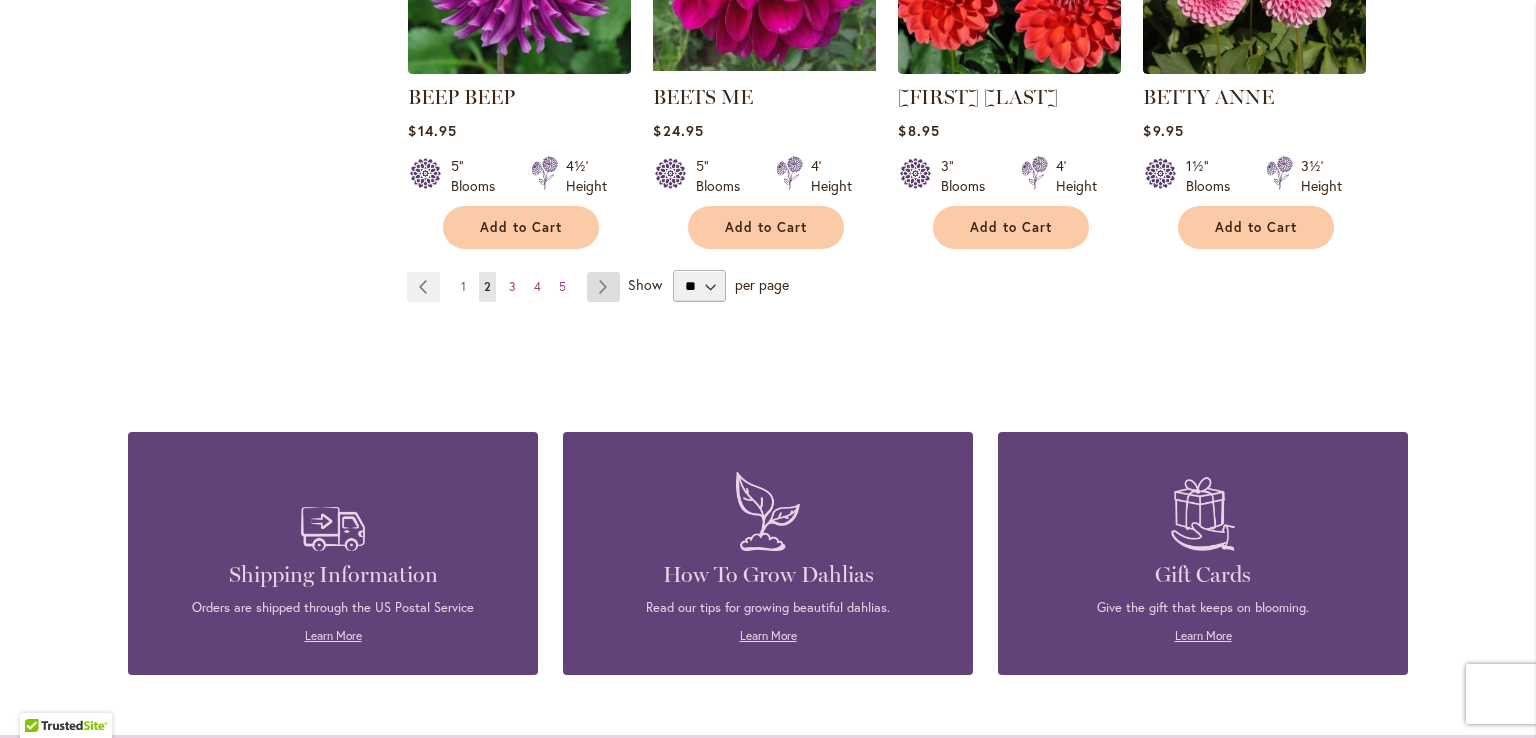 click on "Page
Next" at bounding box center (603, 287) 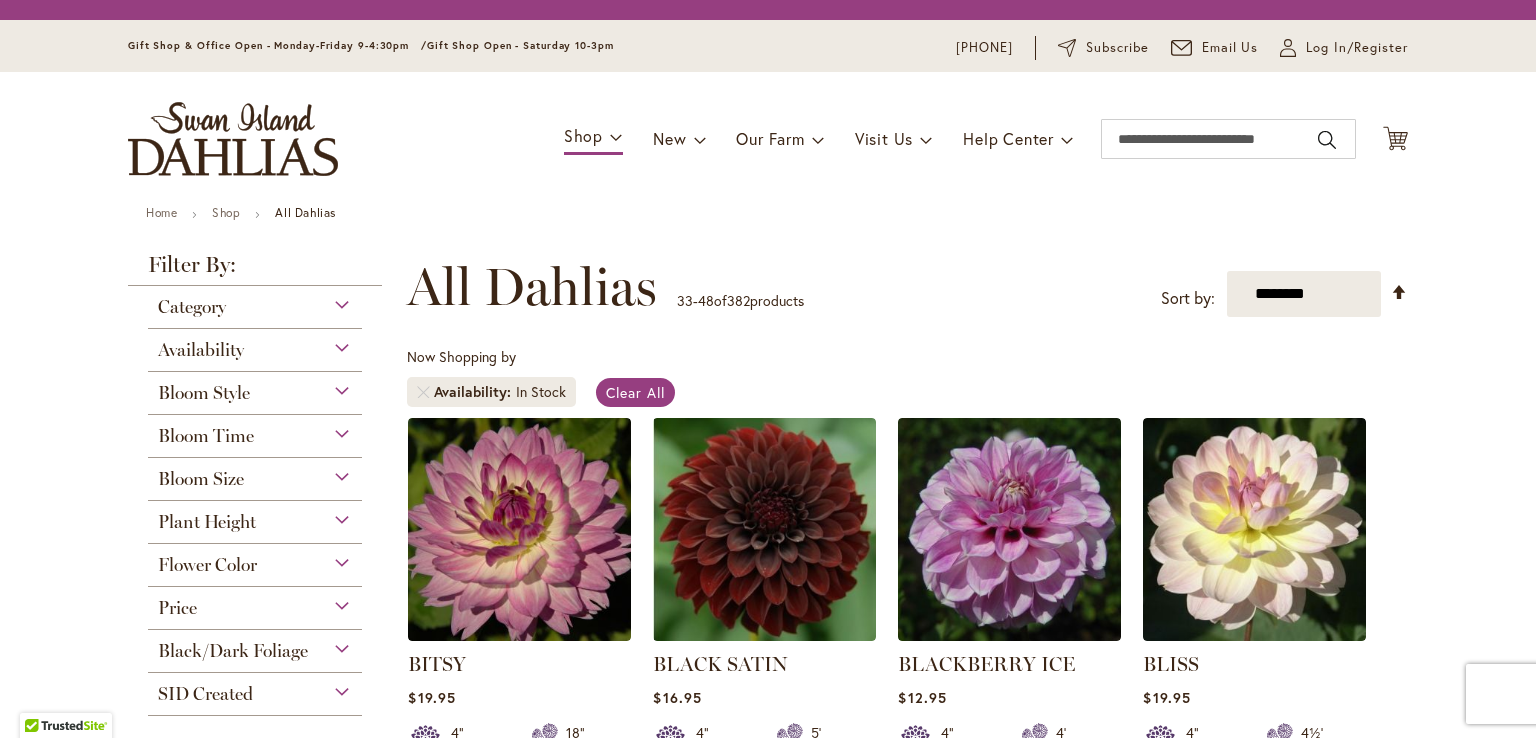 scroll, scrollTop: 0, scrollLeft: 0, axis: both 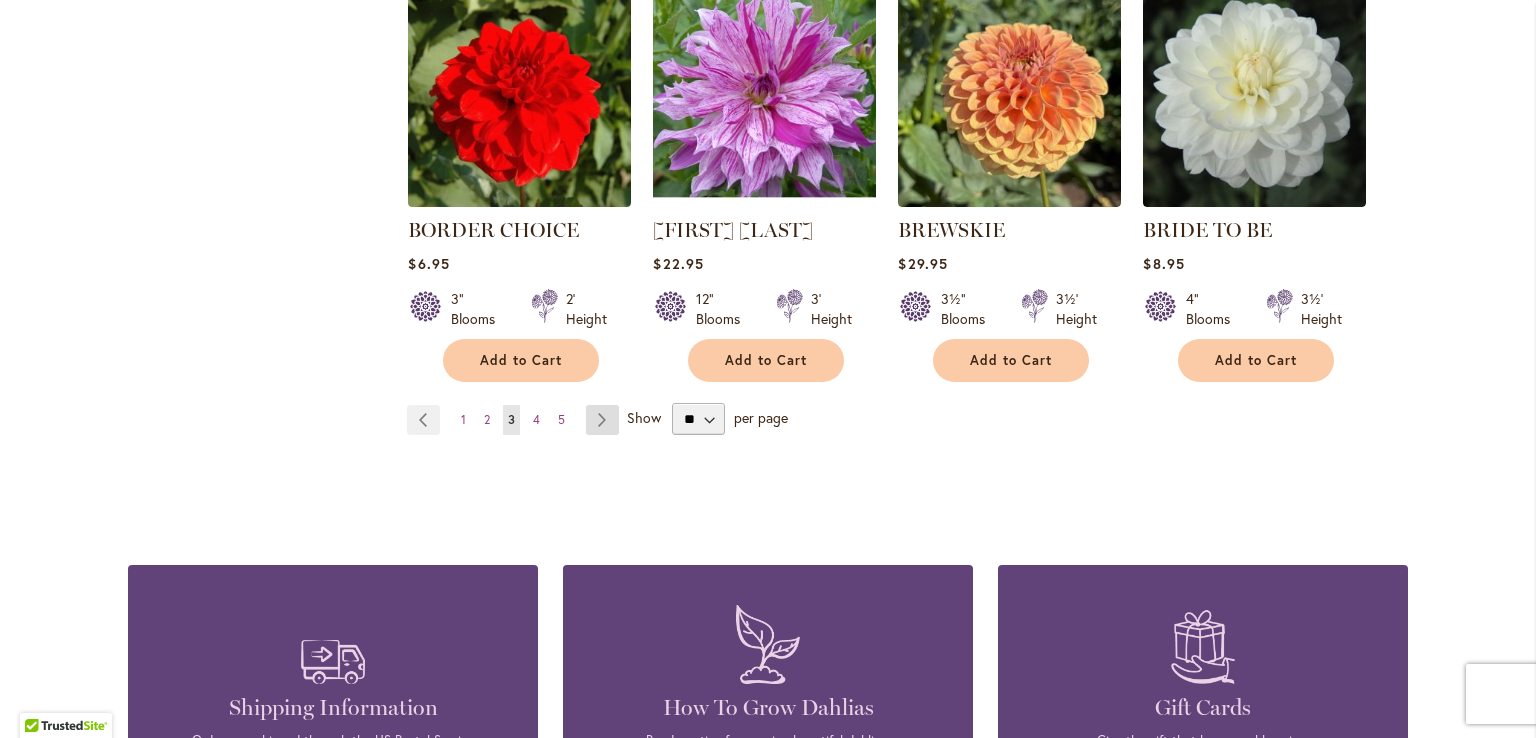 click on "Page
Next" at bounding box center (602, 420) 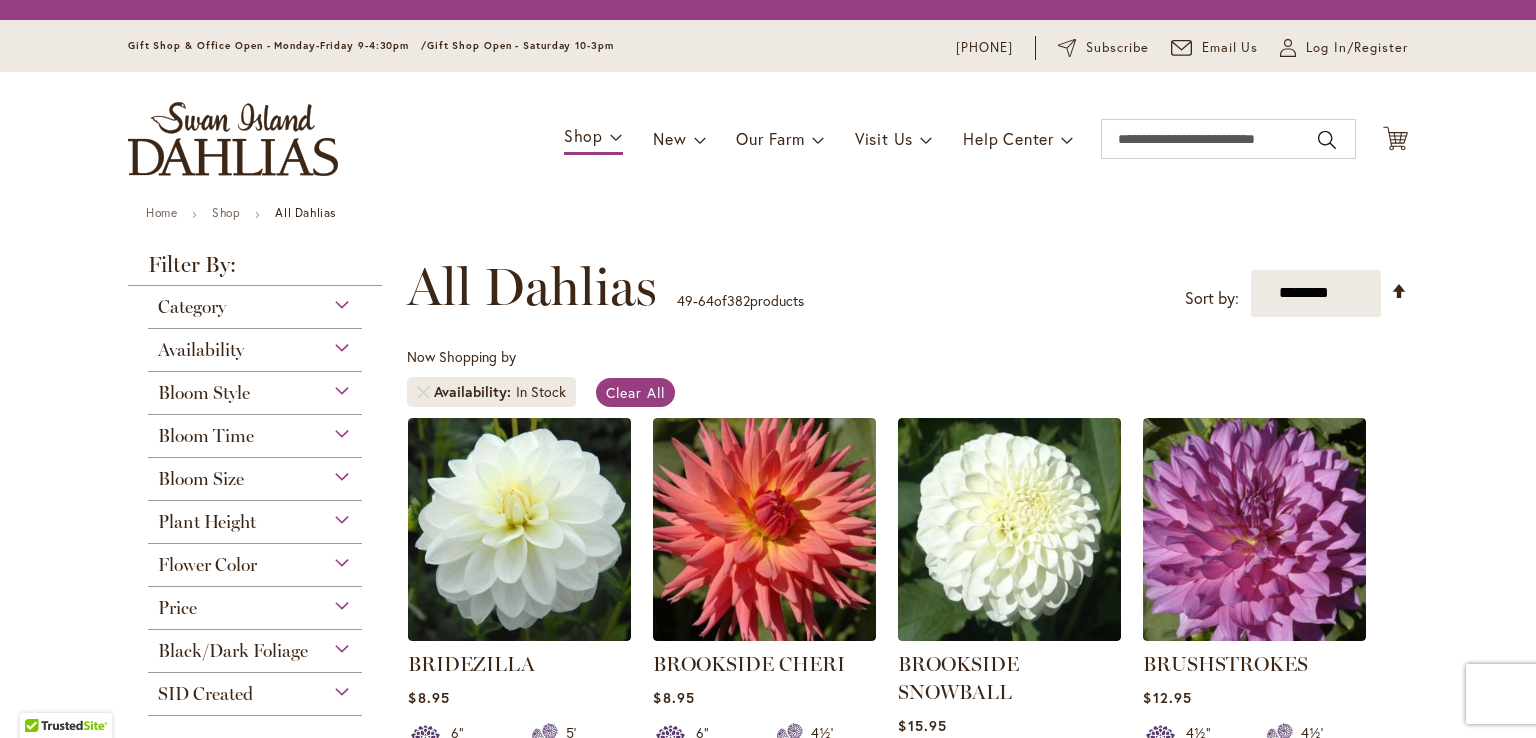 scroll, scrollTop: 0, scrollLeft: 0, axis: both 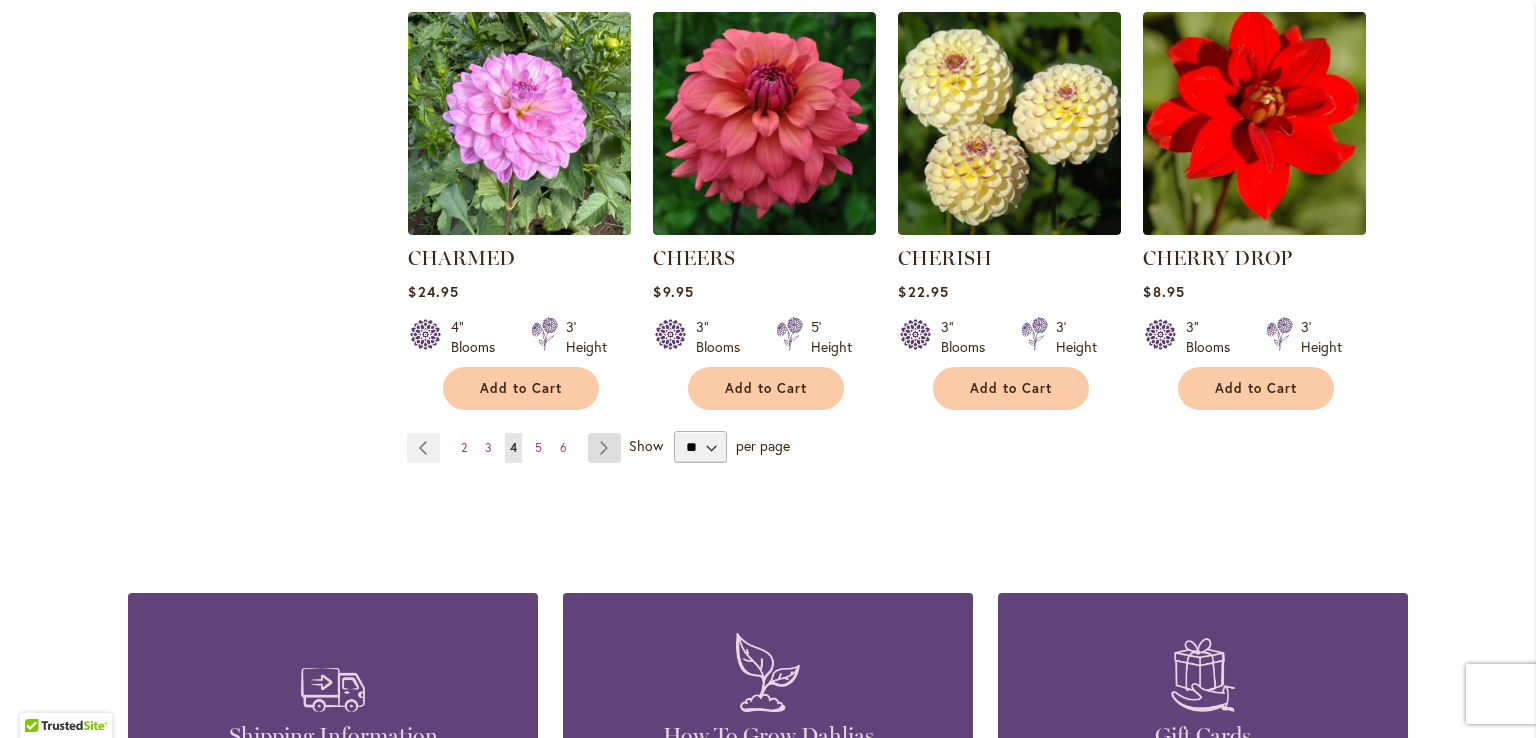 click on "Page
Next" at bounding box center [604, 448] 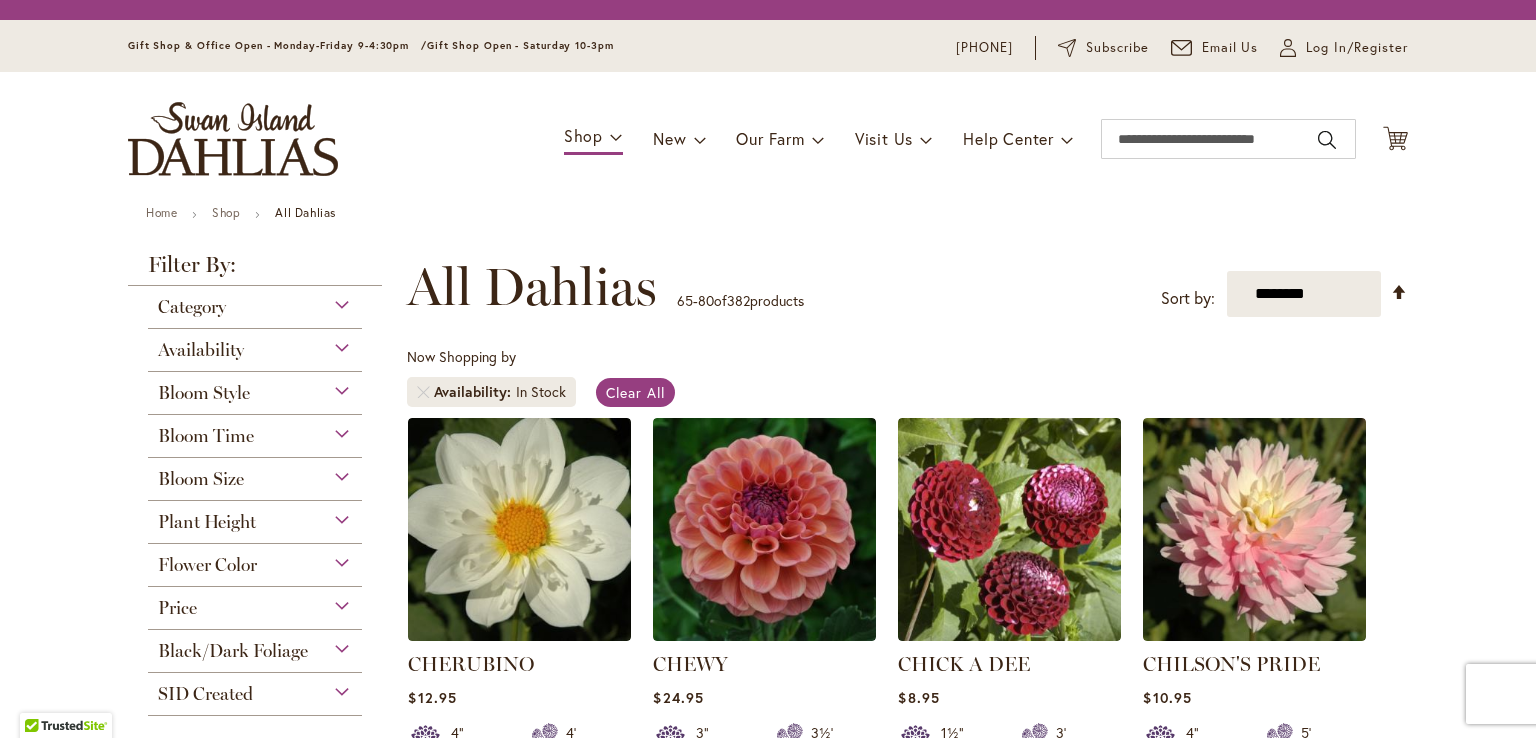 scroll, scrollTop: 0, scrollLeft: 0, axis: both 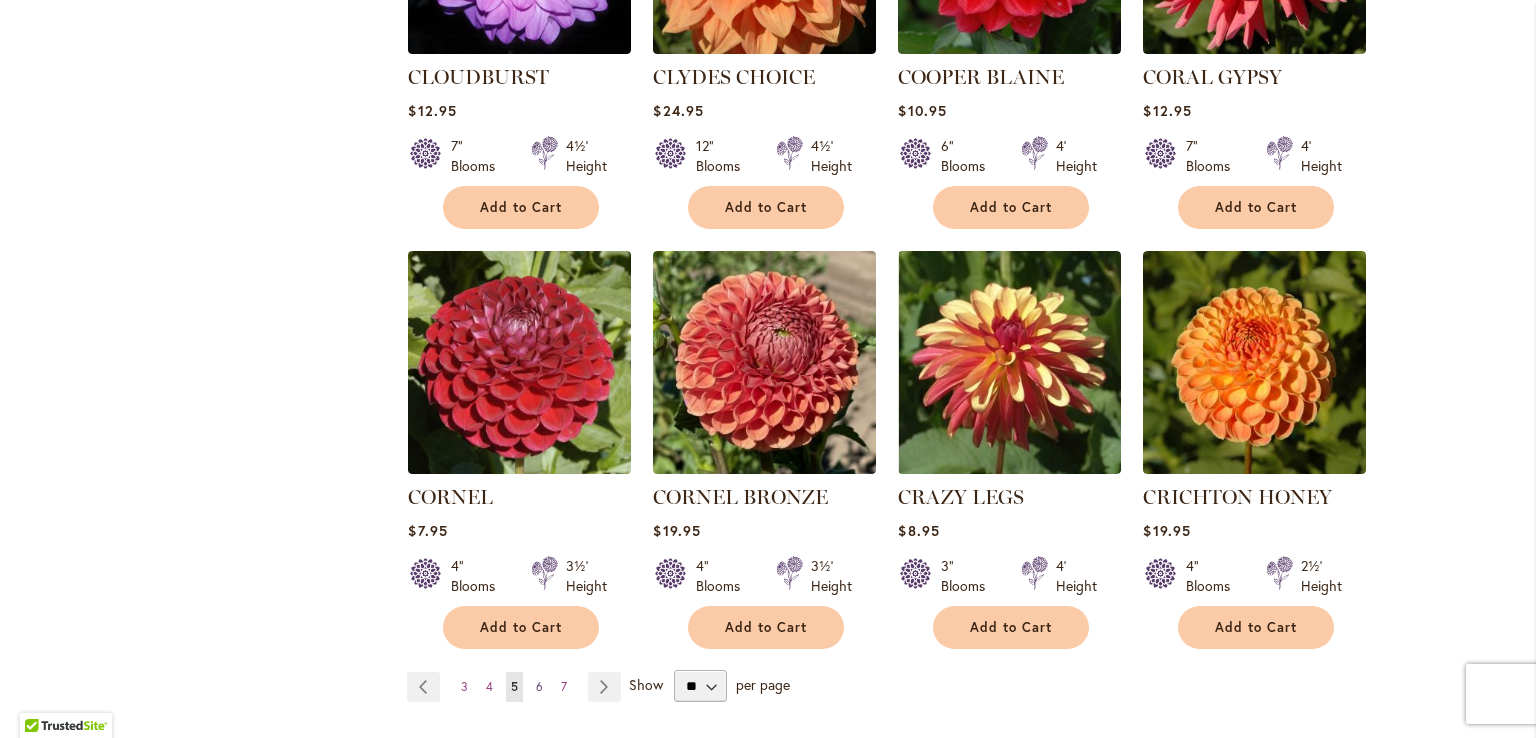 click on "6" at bounding box center [539, 686] 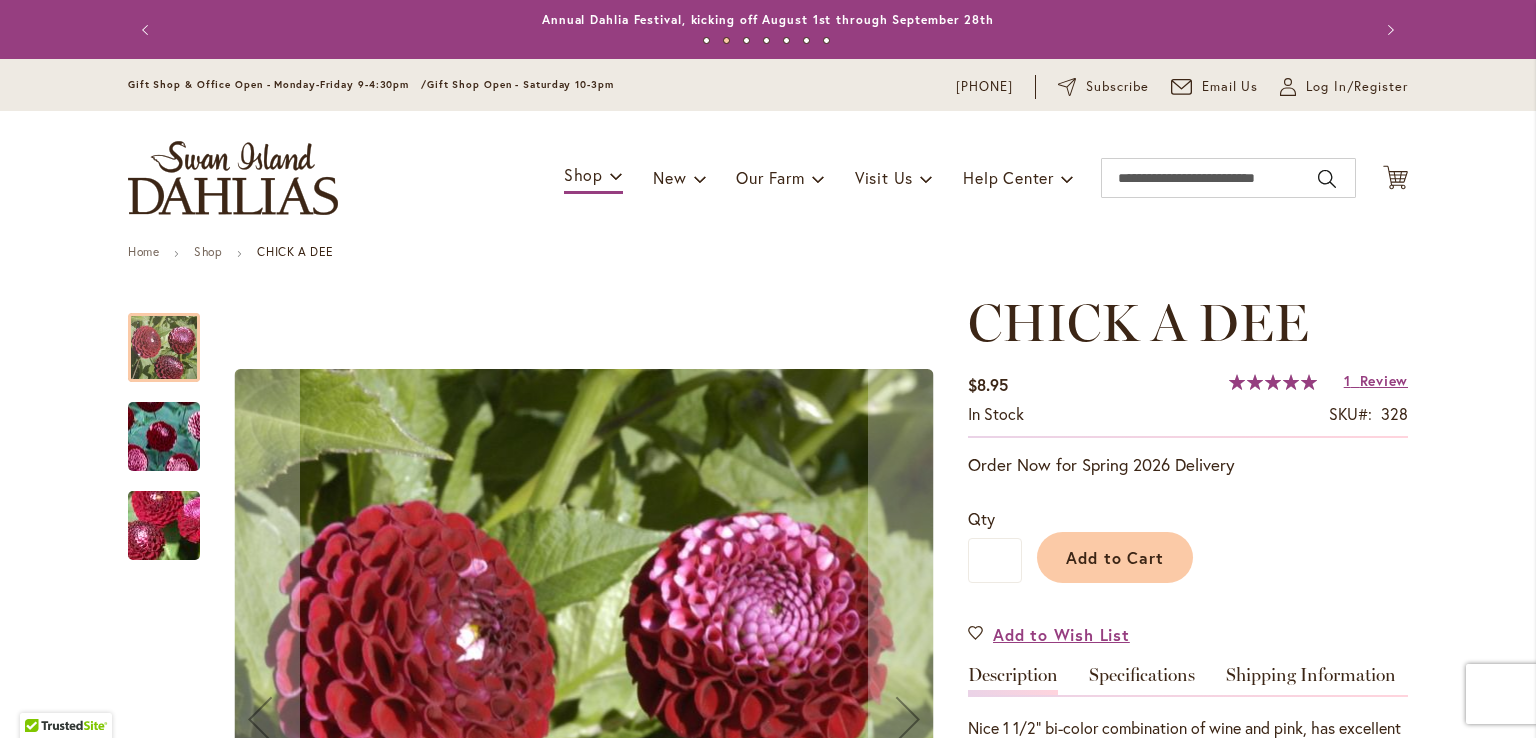 scroll, scrollTop: 0, scrollLeft: 0, axis: both 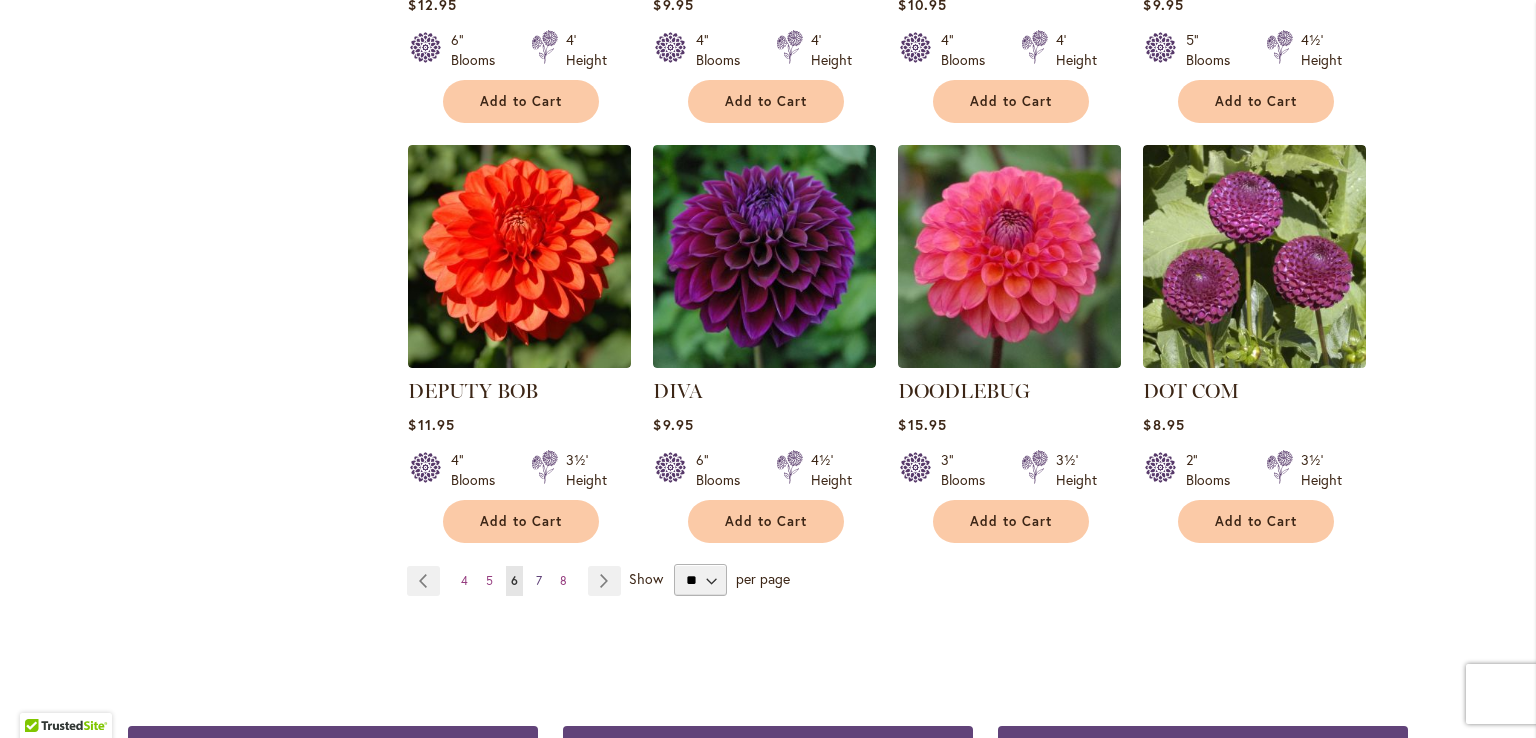 click on "7" at bounding box center [539, 580] 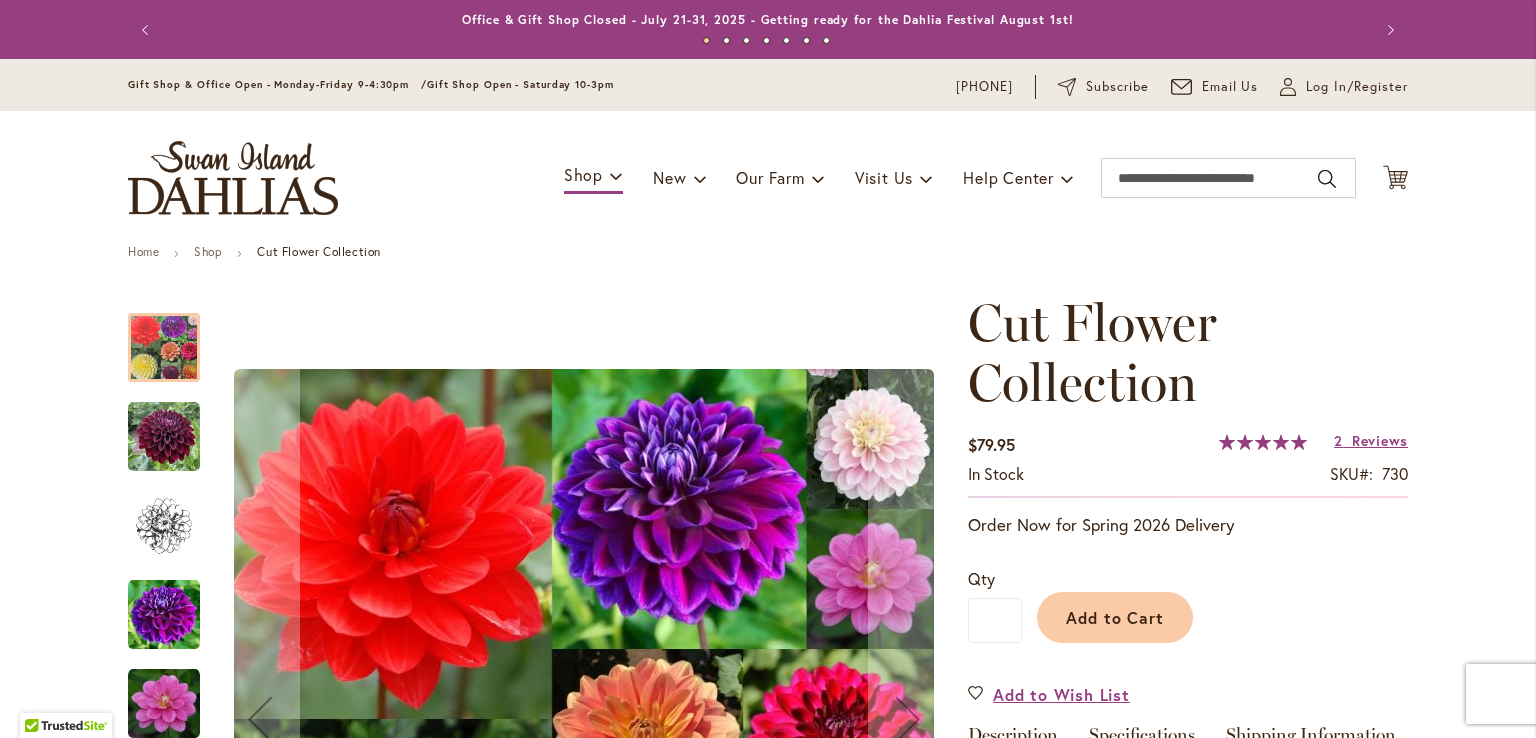 scroll, scrollTop: 0, scrollLeft: 0, axis: both 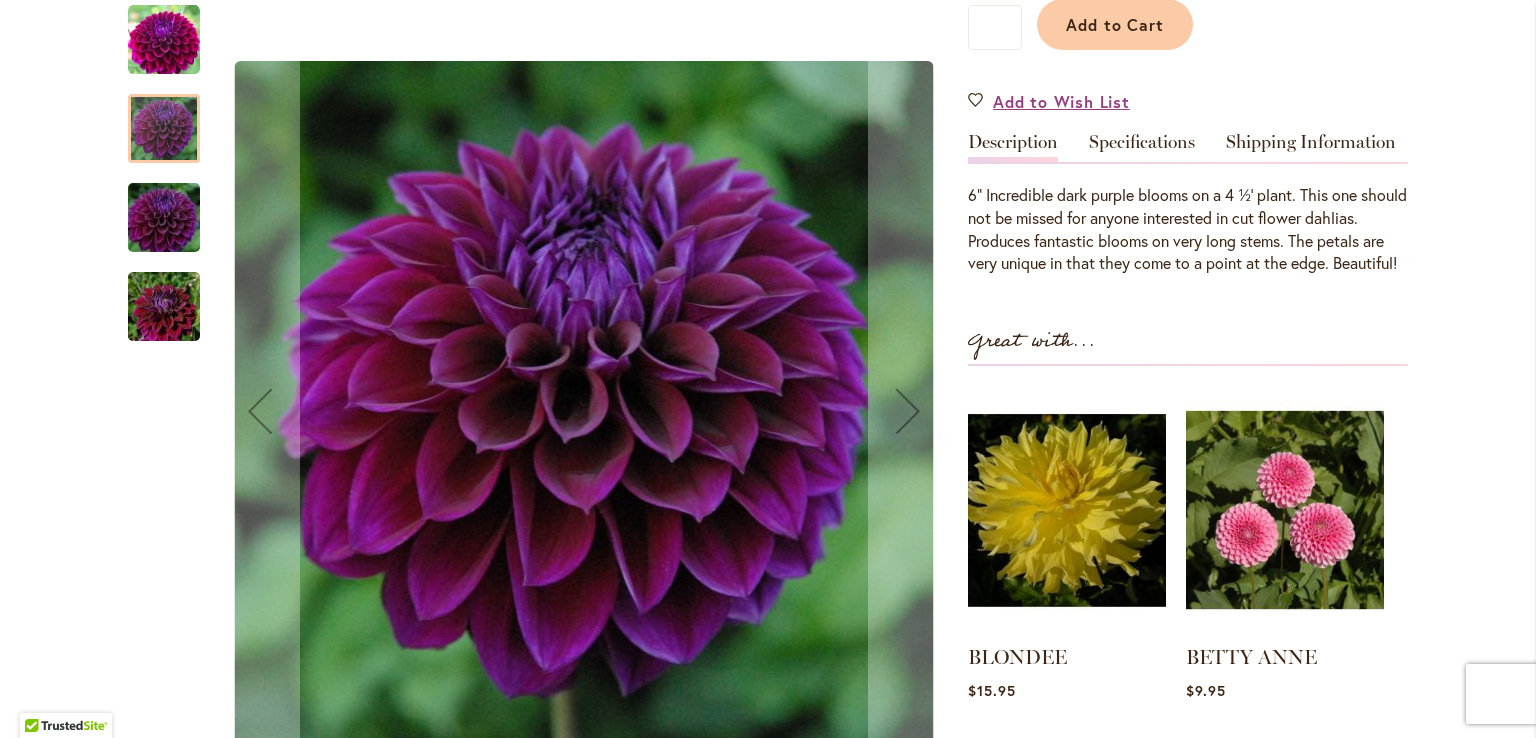 click at bounding box center [164, 128] 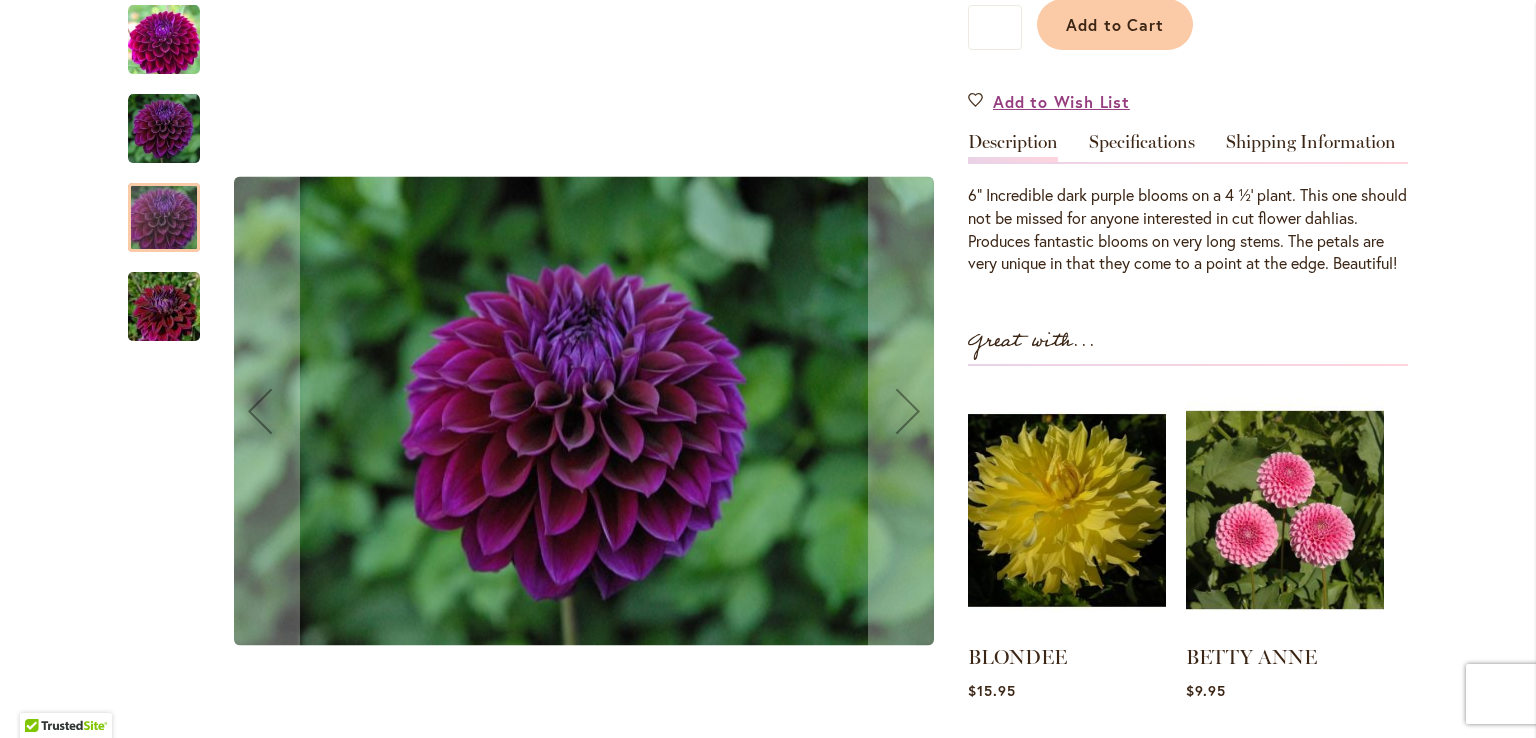 click at bounding box center (164, 306) 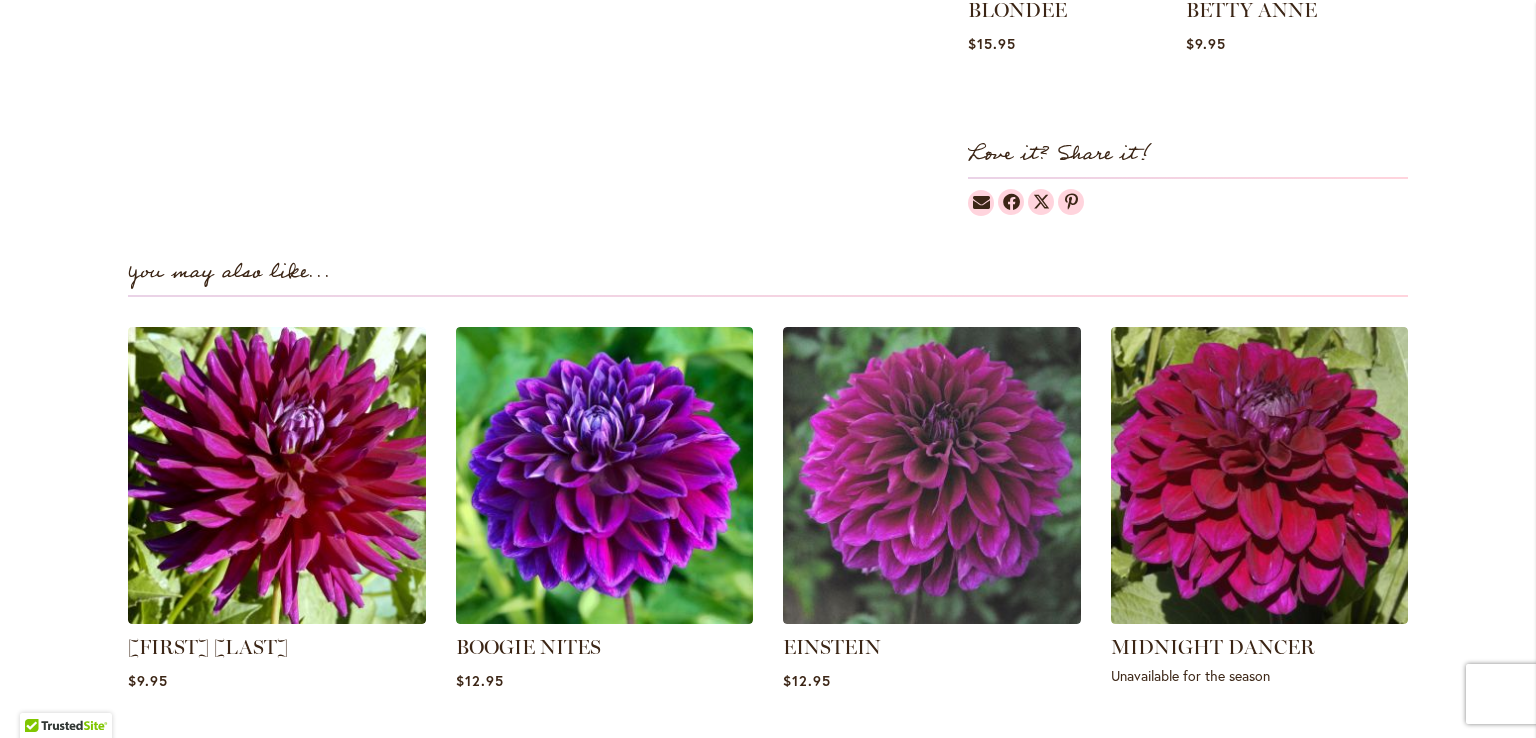 scroll, scrollTop: 1466, scrollLeft: 0, axis: vertical 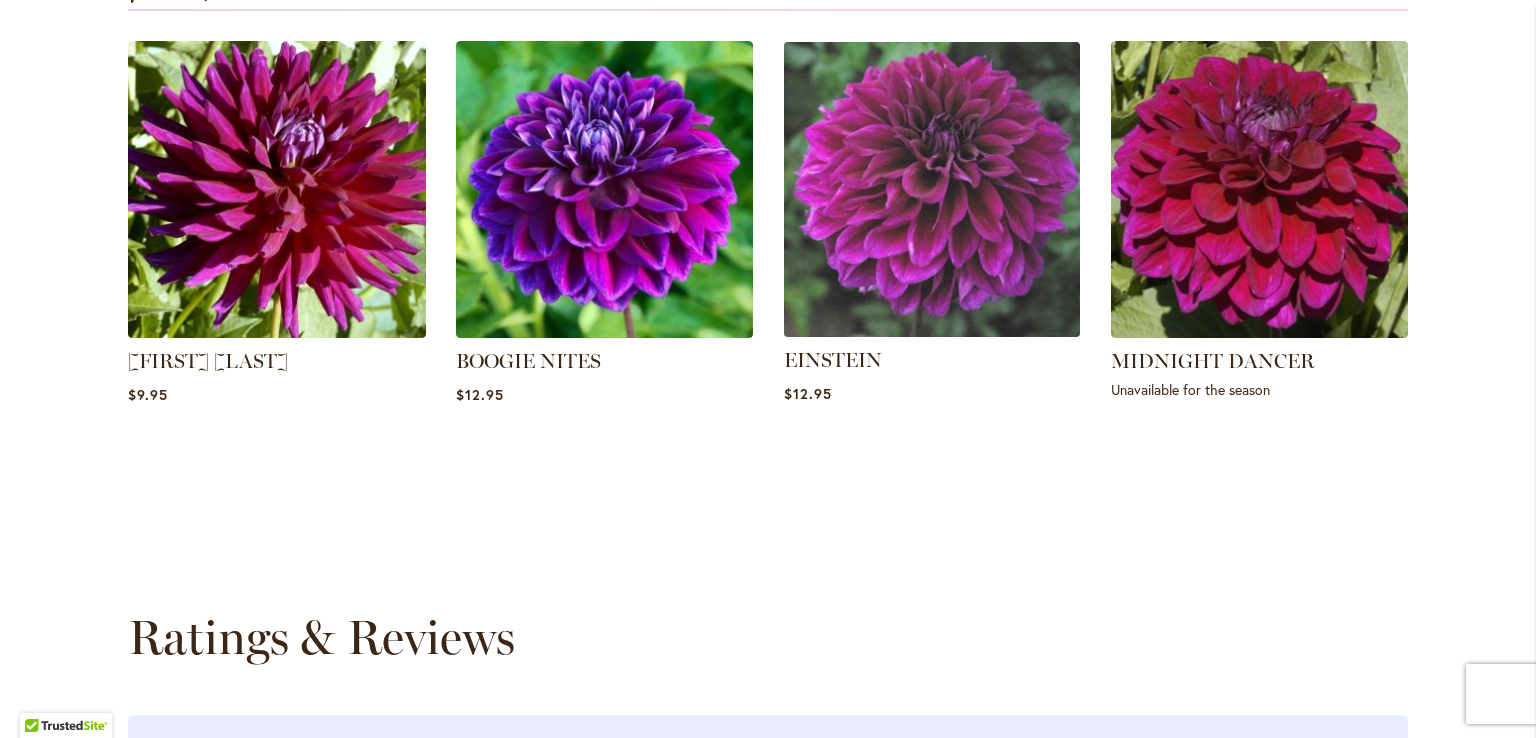 click at bounding box center (932, 189) 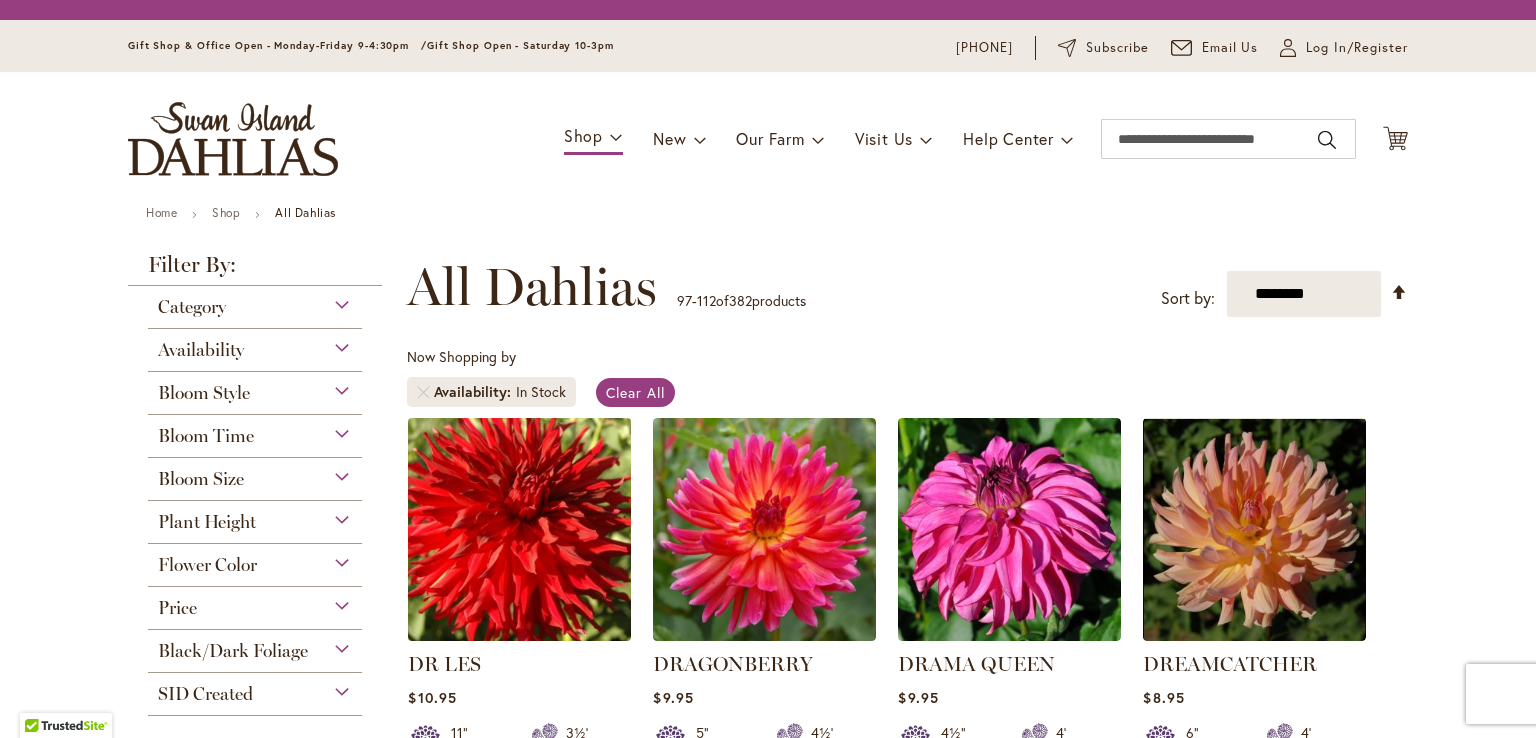 scroll, scrollTop: 0, scrollLeft: 0, axis: both 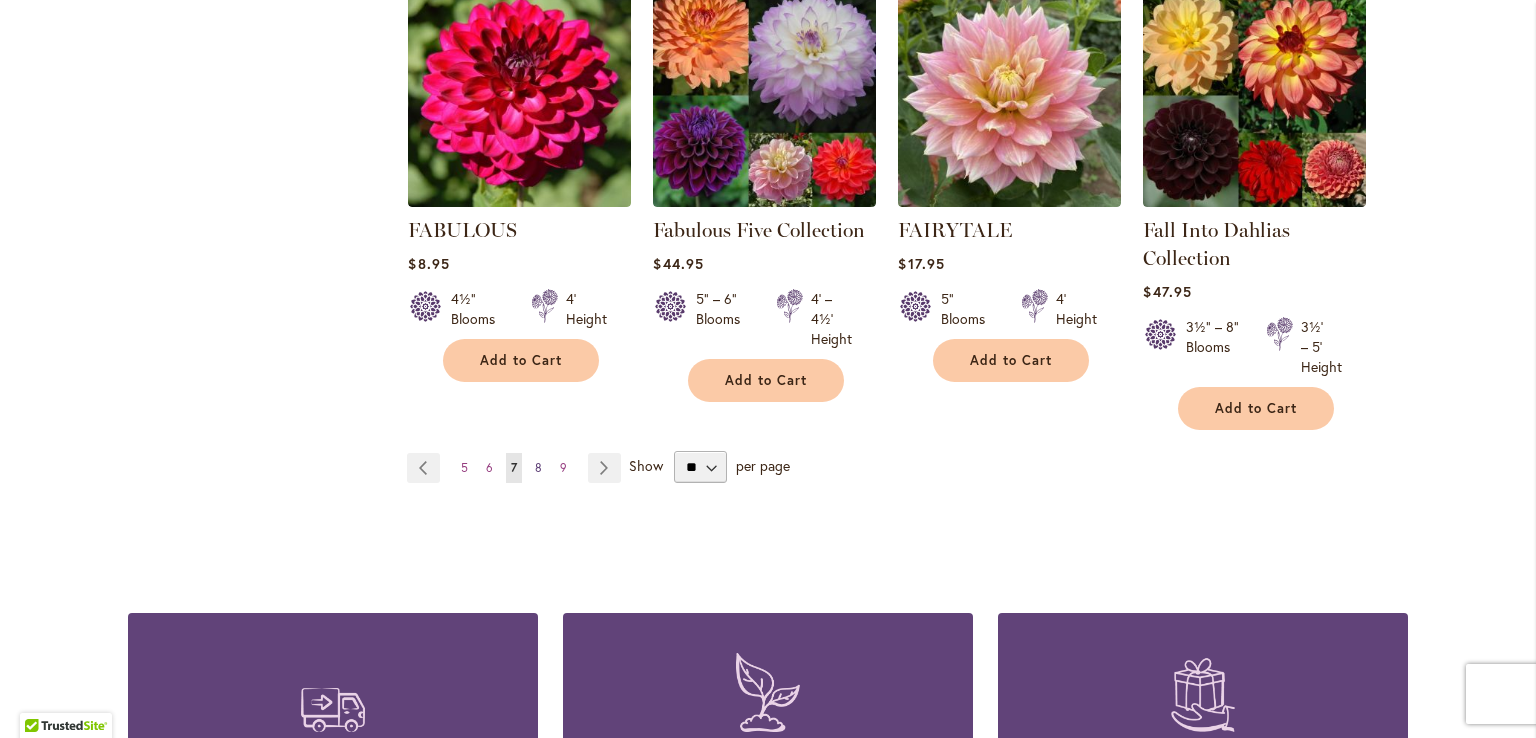 click on "8" at bounding box center [538, 467] 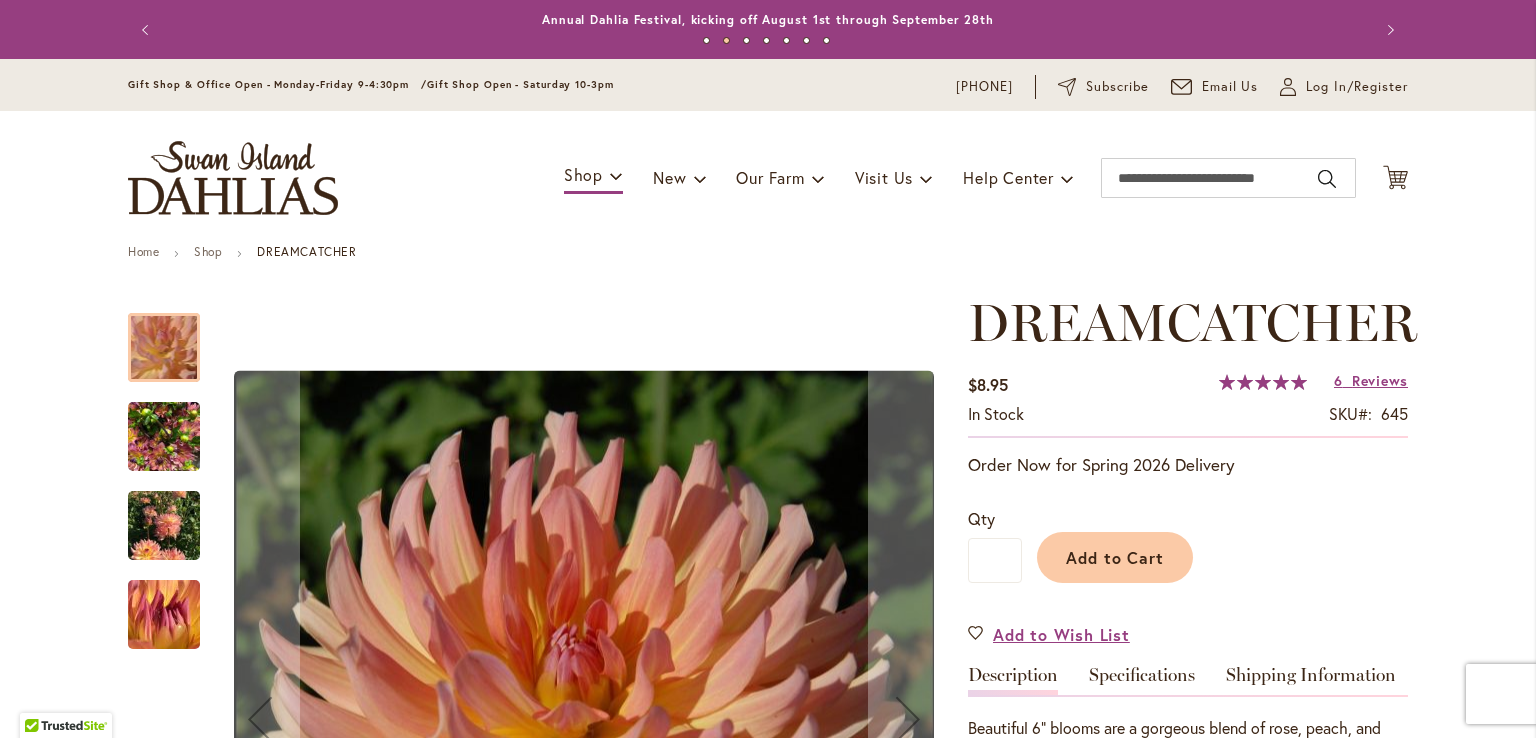 scroll, scrollTop: 0, scrollLeft: 0, axis: both 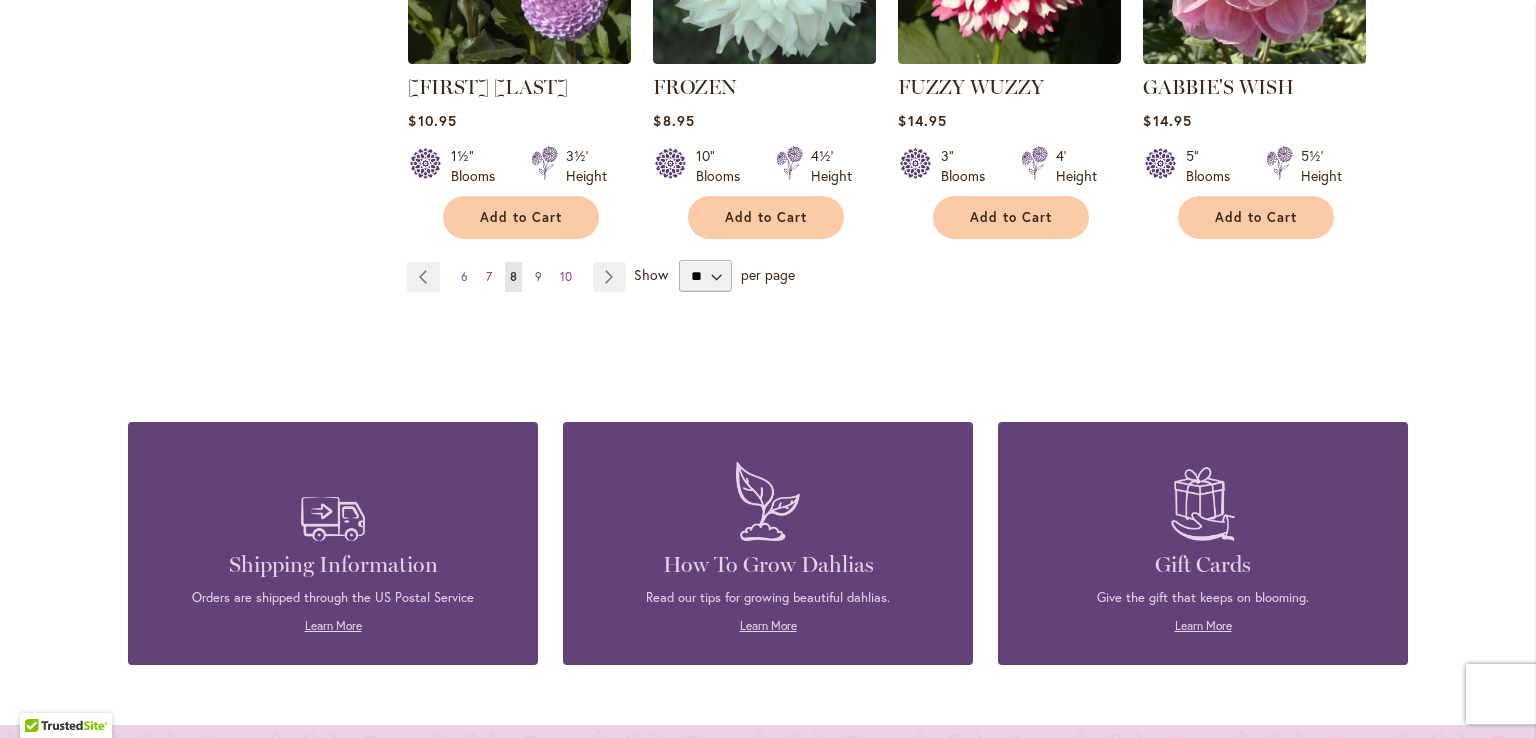 click on "9" at bounding box center [538, 276] 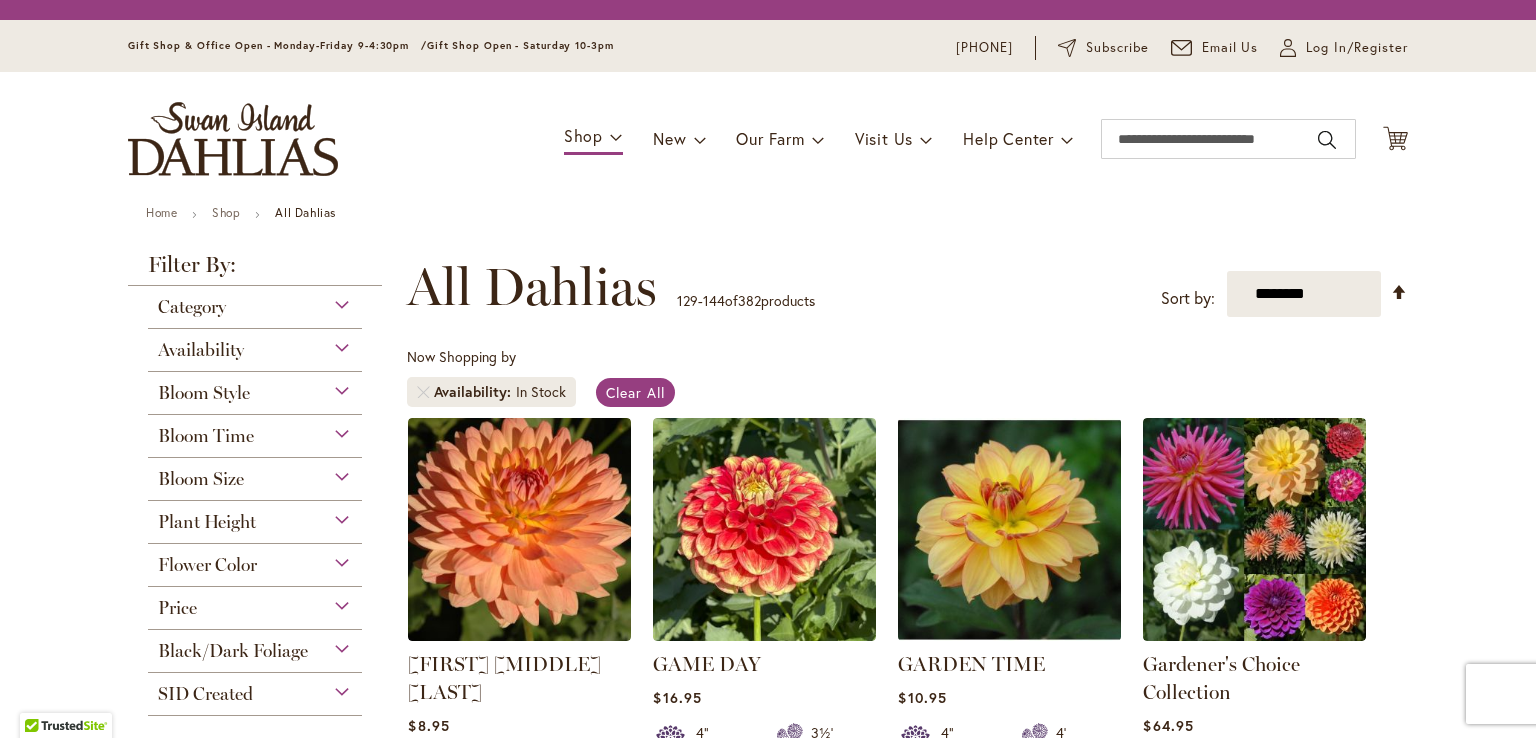 scroll, scrollTop: 0, scrollLeft: 0, axis: both 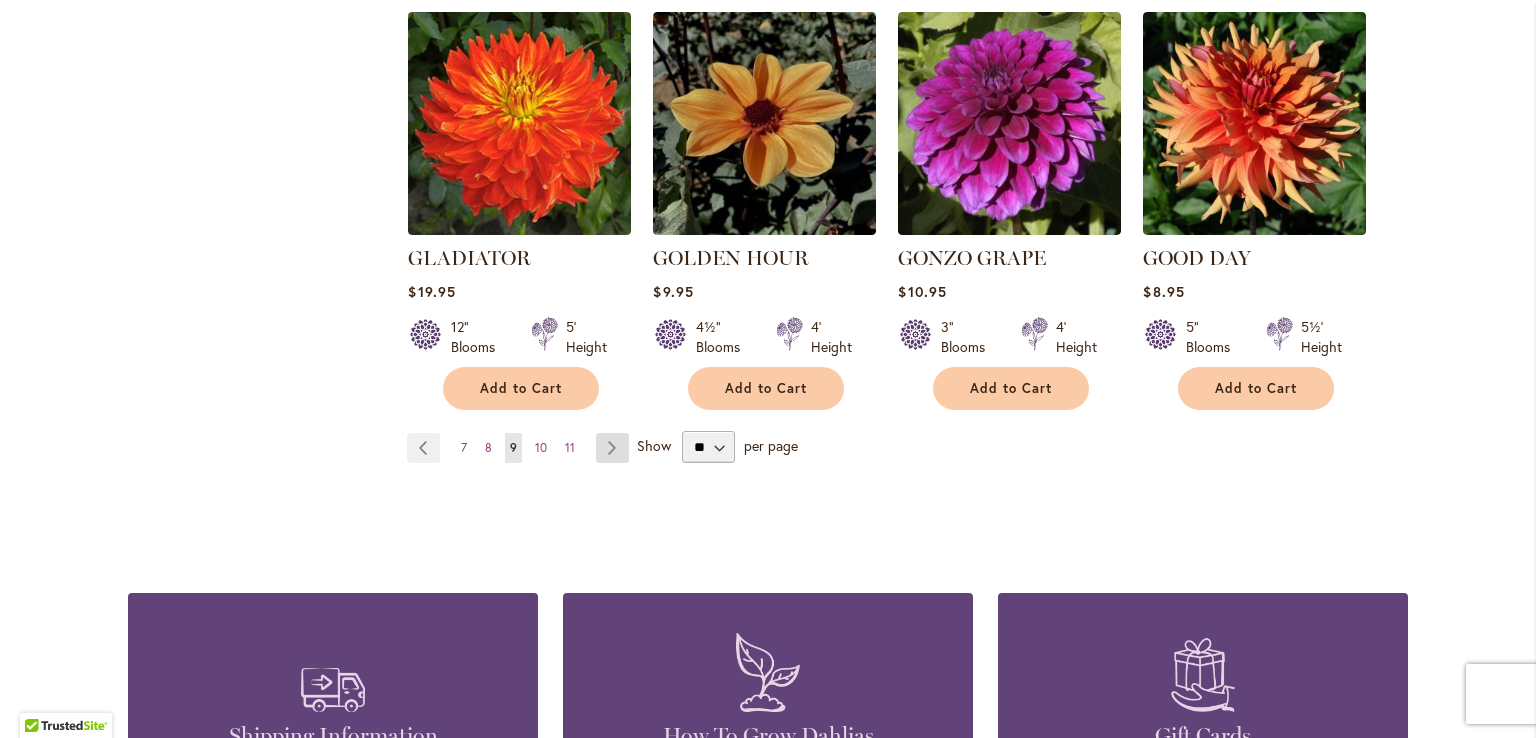 click on "Page
Next" at bounding box center (612, 448) 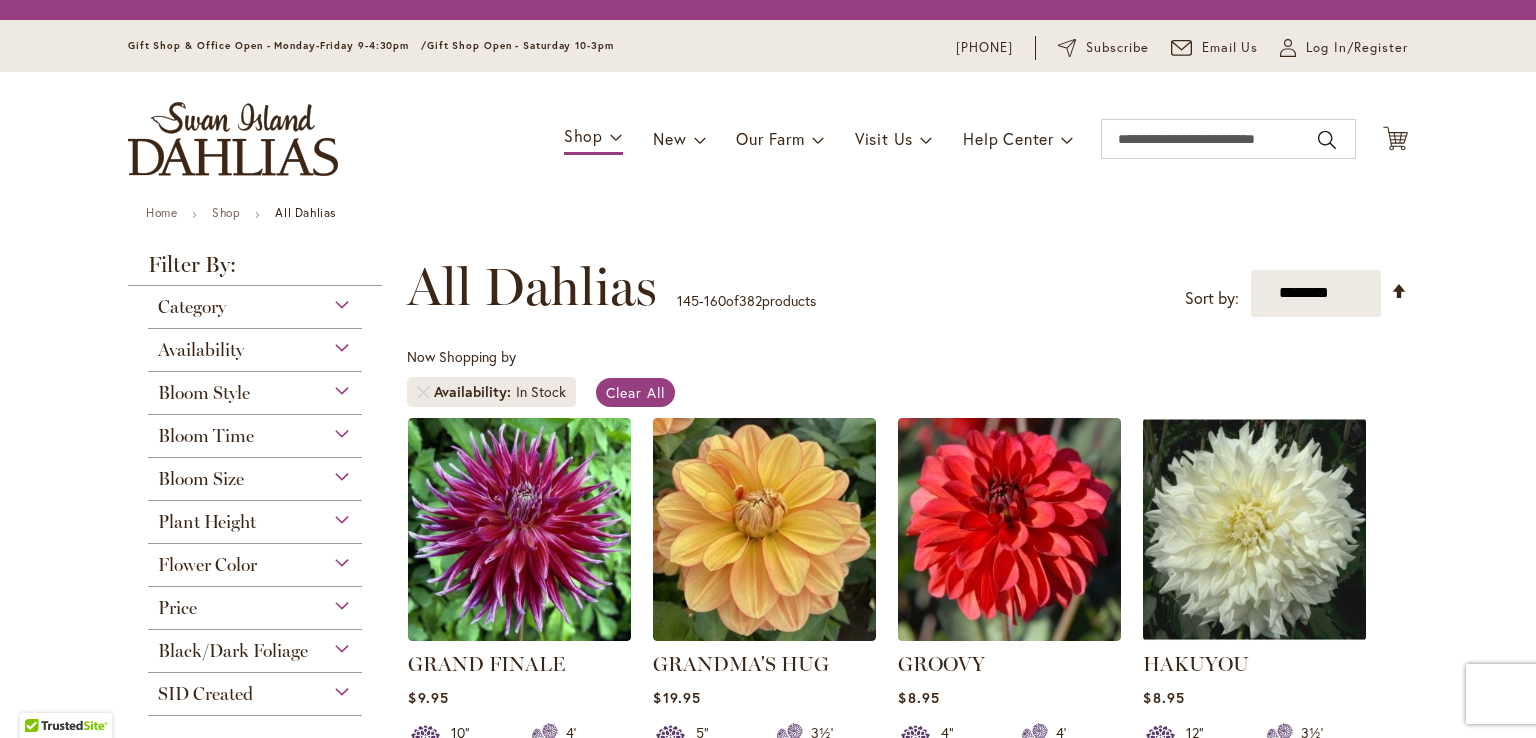 scroll, scrollTop: 0, scrollLeft: 0, axis: both 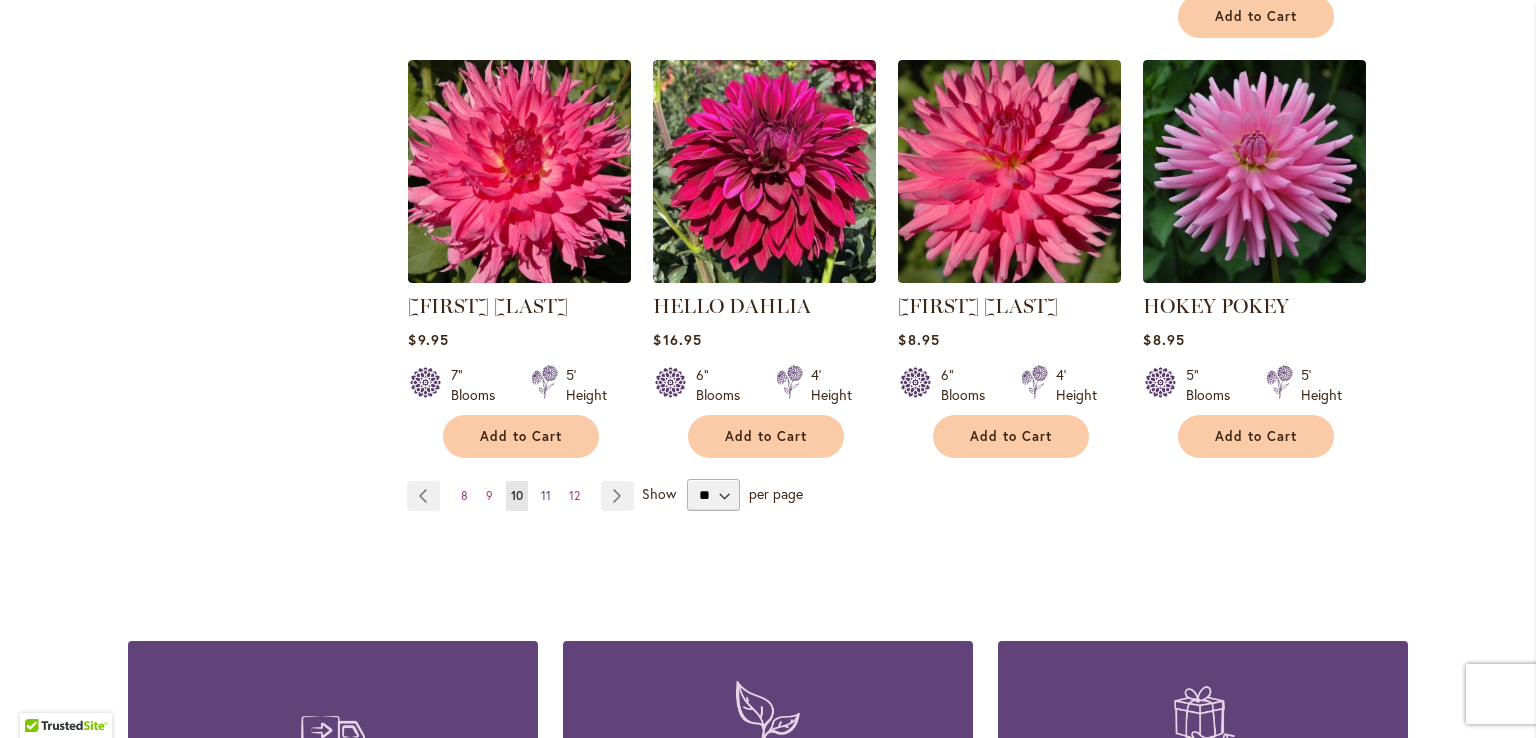 click on "11" at bounding box center (546, 495) 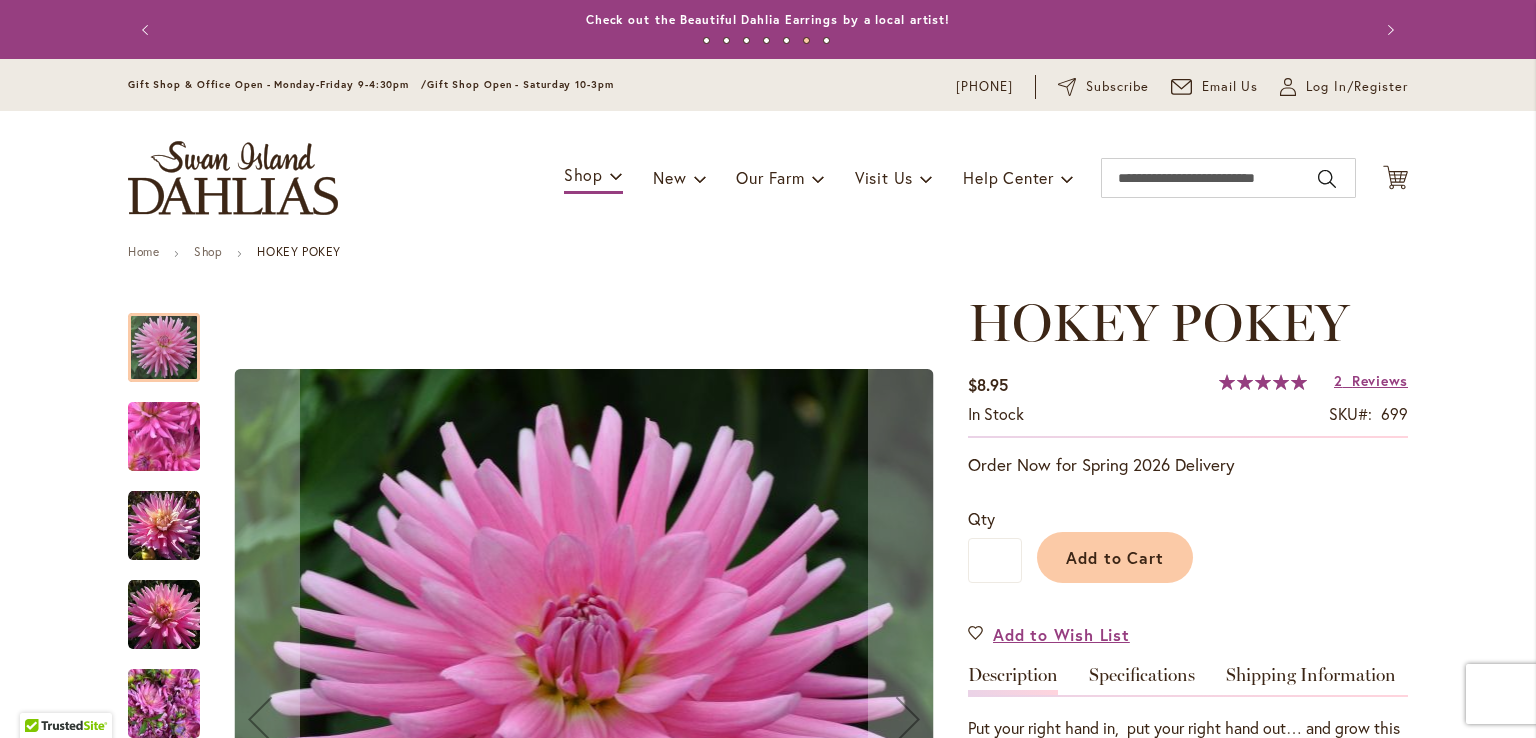 scroll, scrollTop: 0, scrollLeft: 0, axis: both 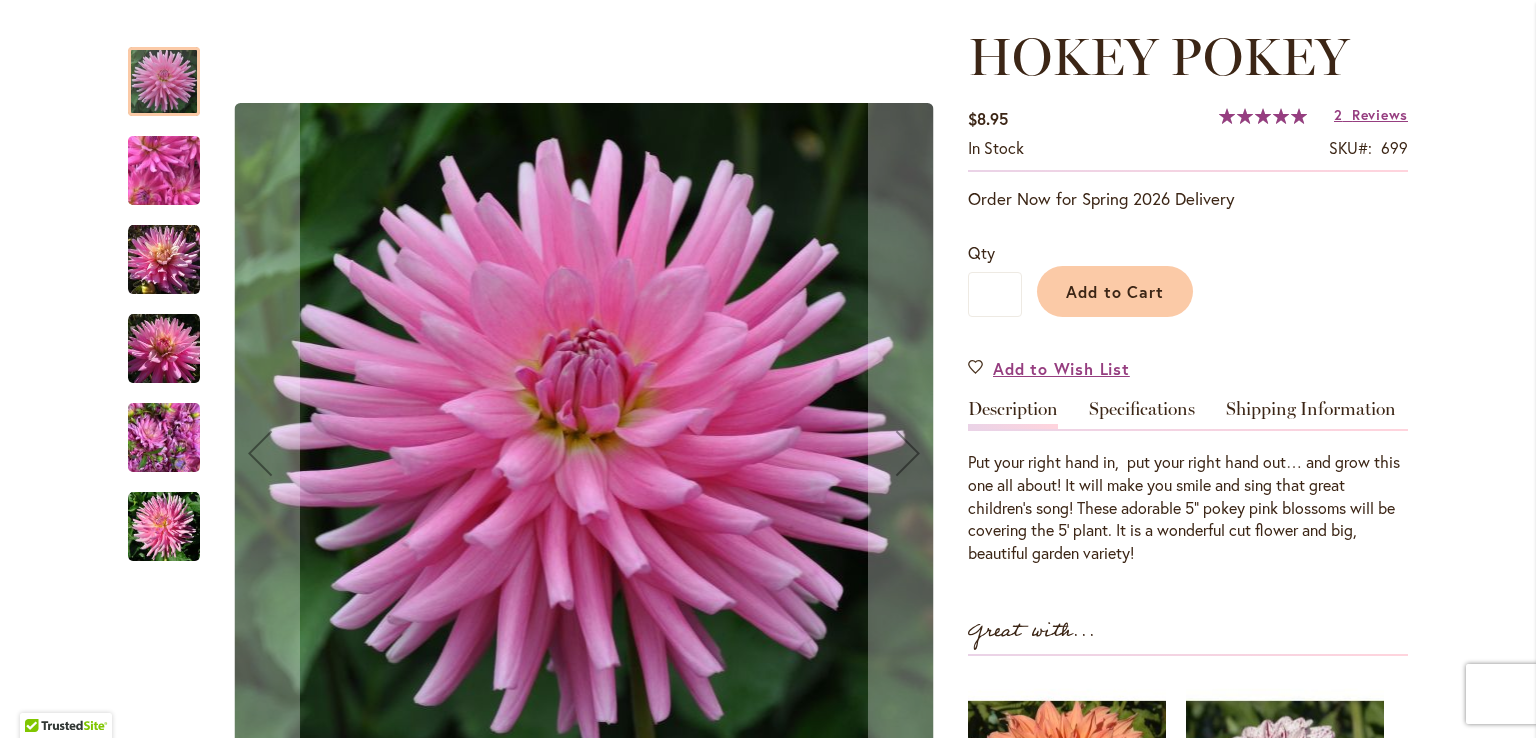 click at bounding box center [164, 527] 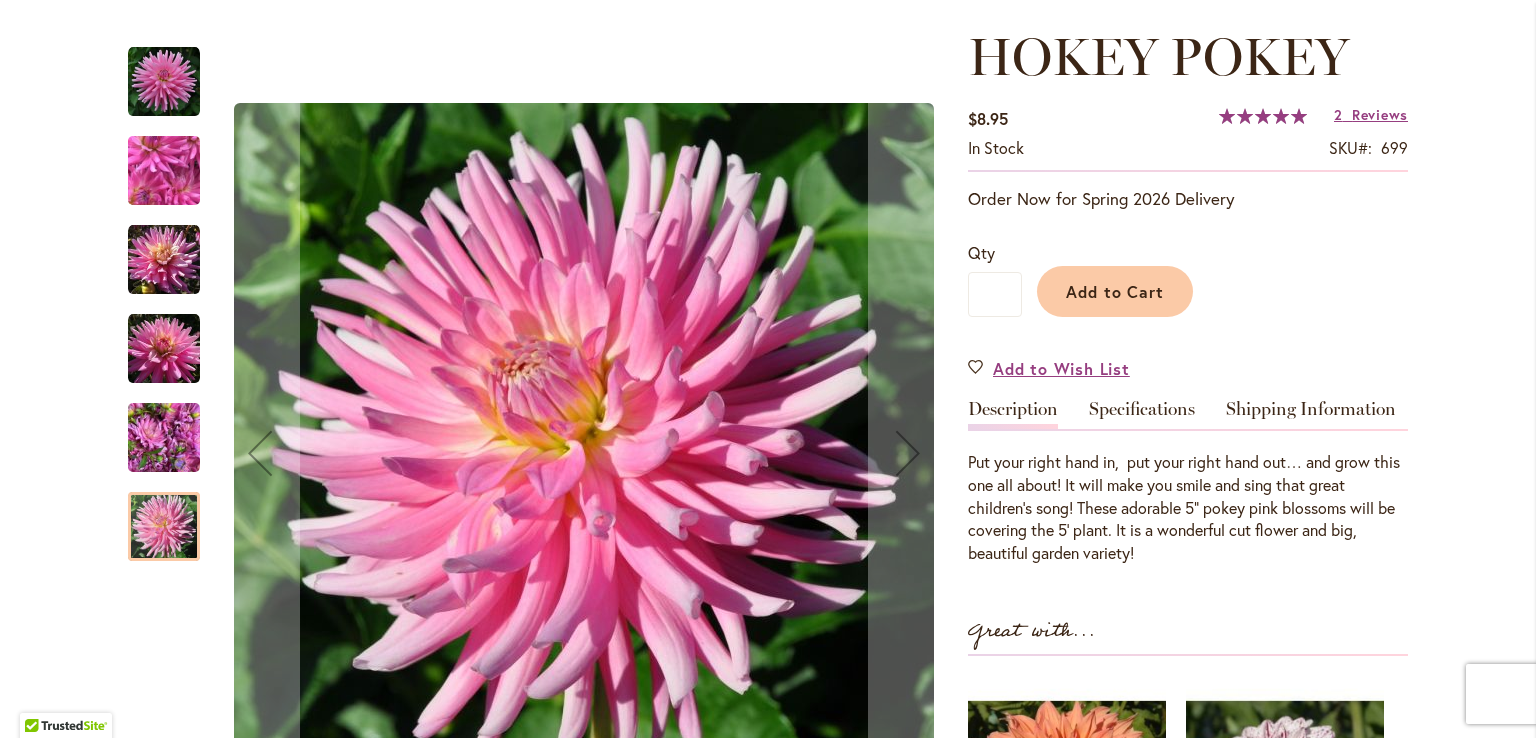 click at bounding box center [164, 438] 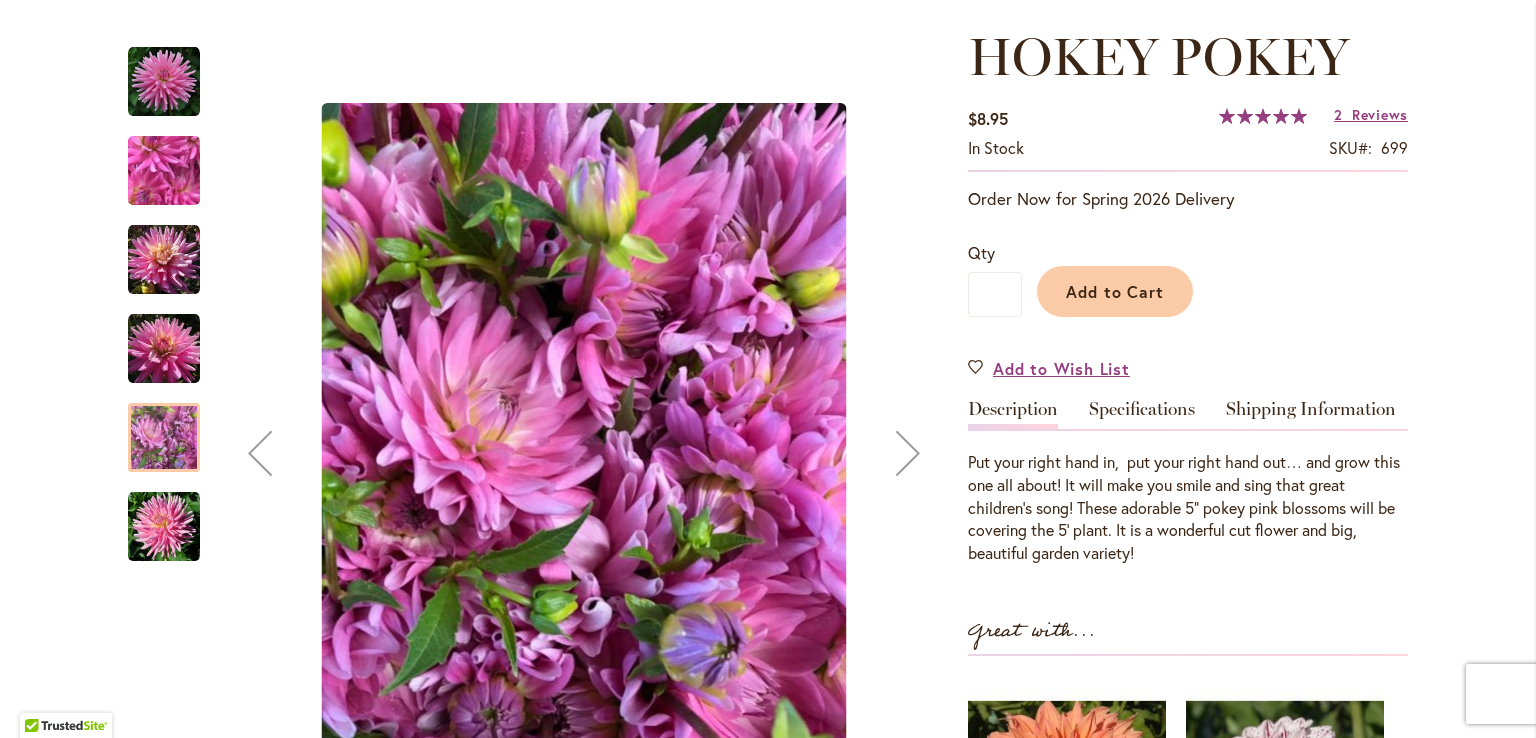 click at bounding box center (164, 349) 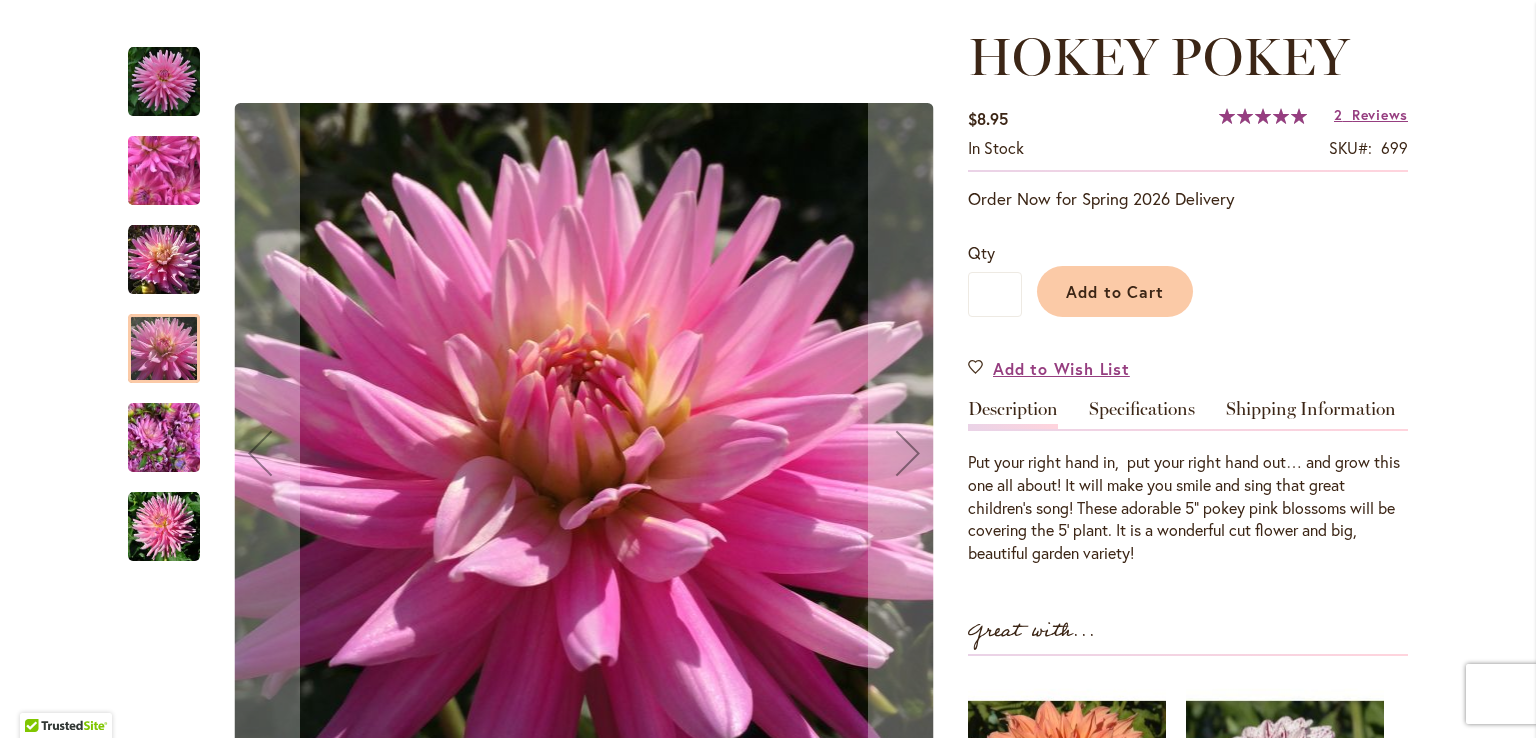 click at bounding box center [164, 171] 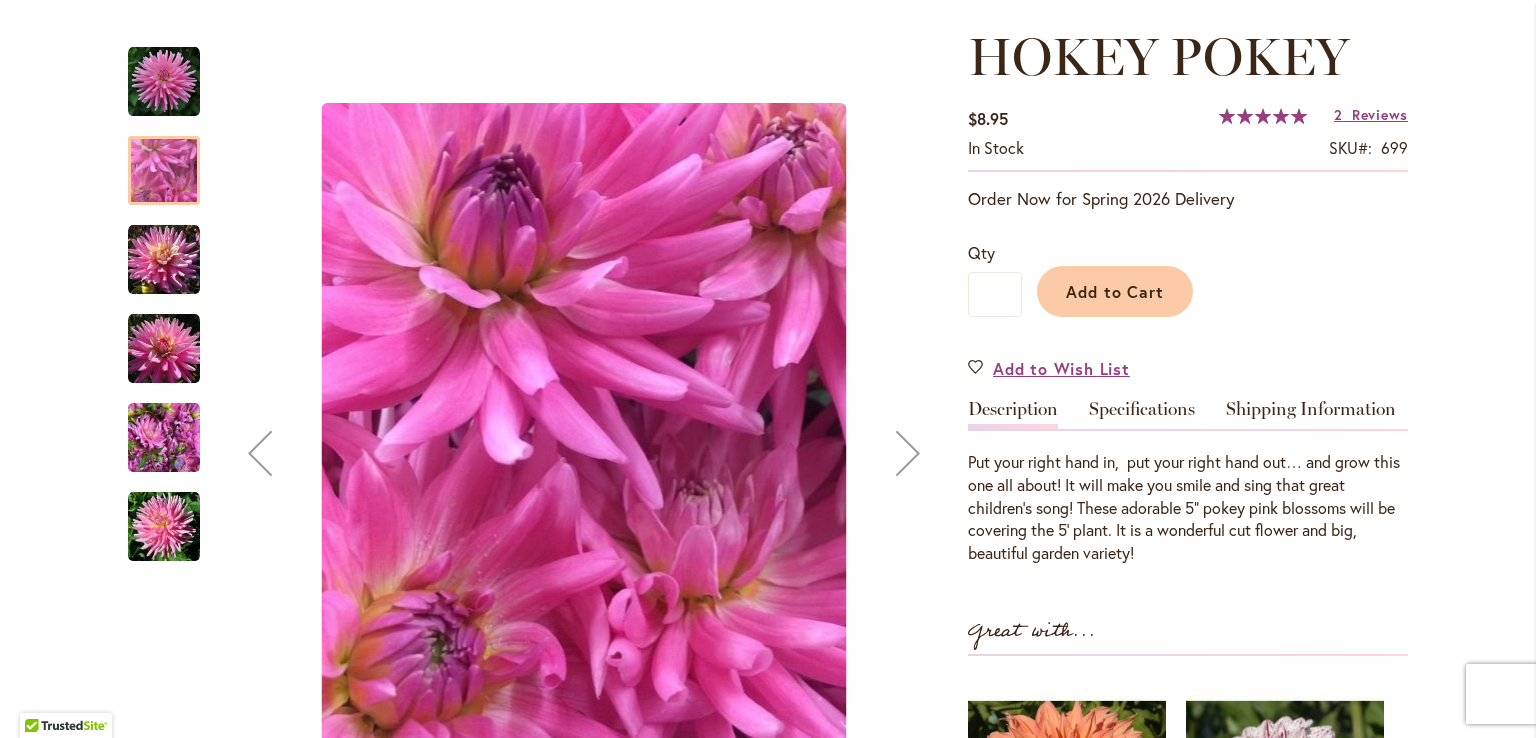 click at bounding box center (164, 438) 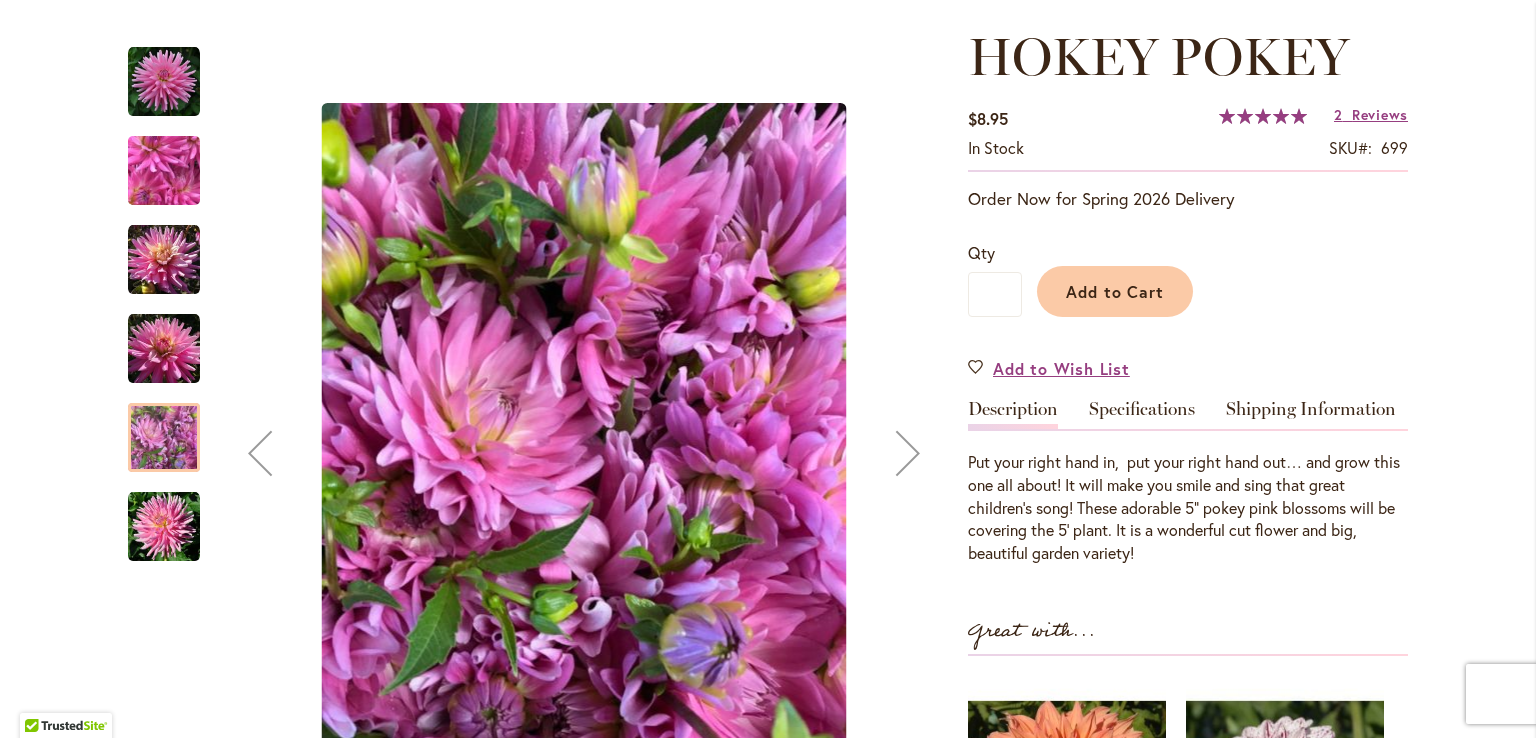 click at bounding box center (164, 171) 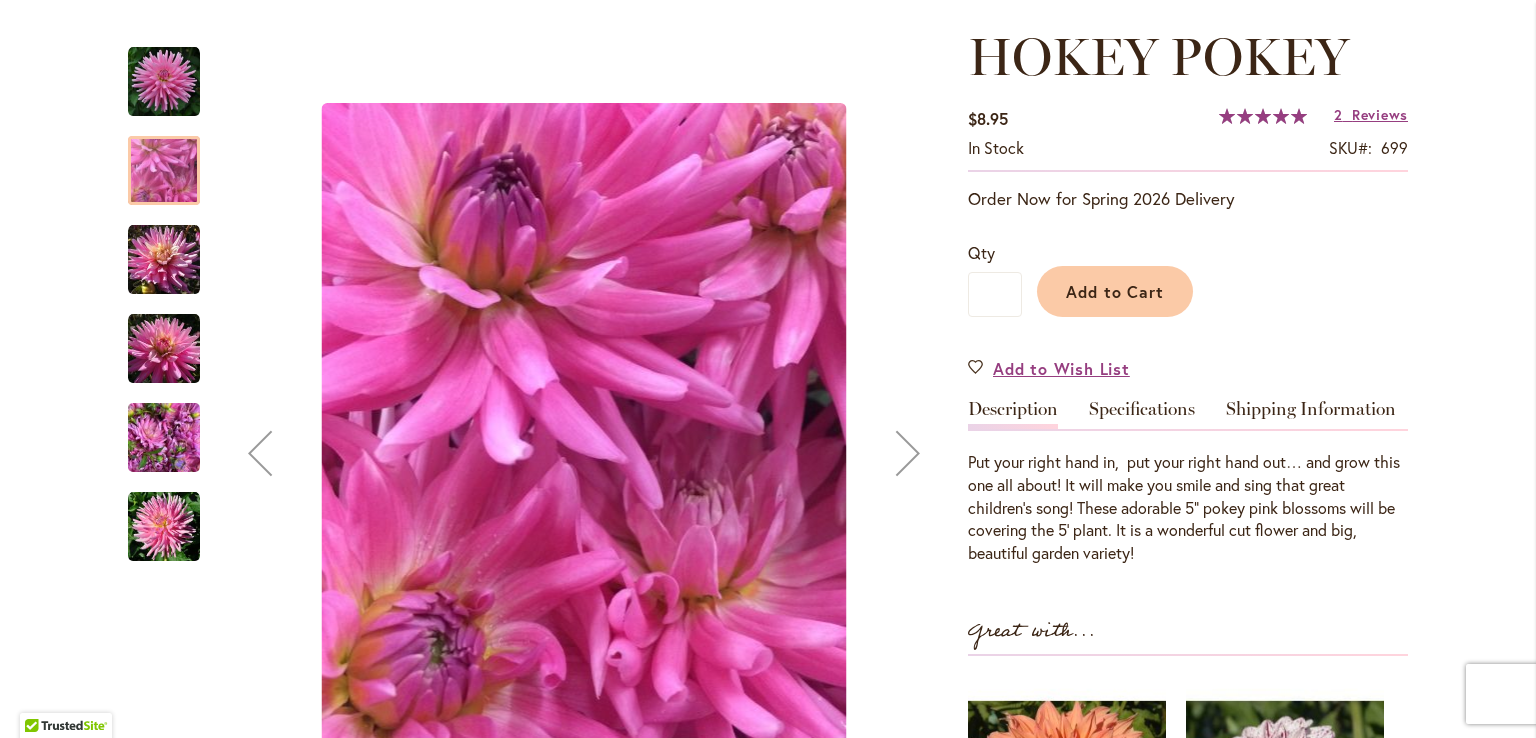 click at bounding box center (164, 260) 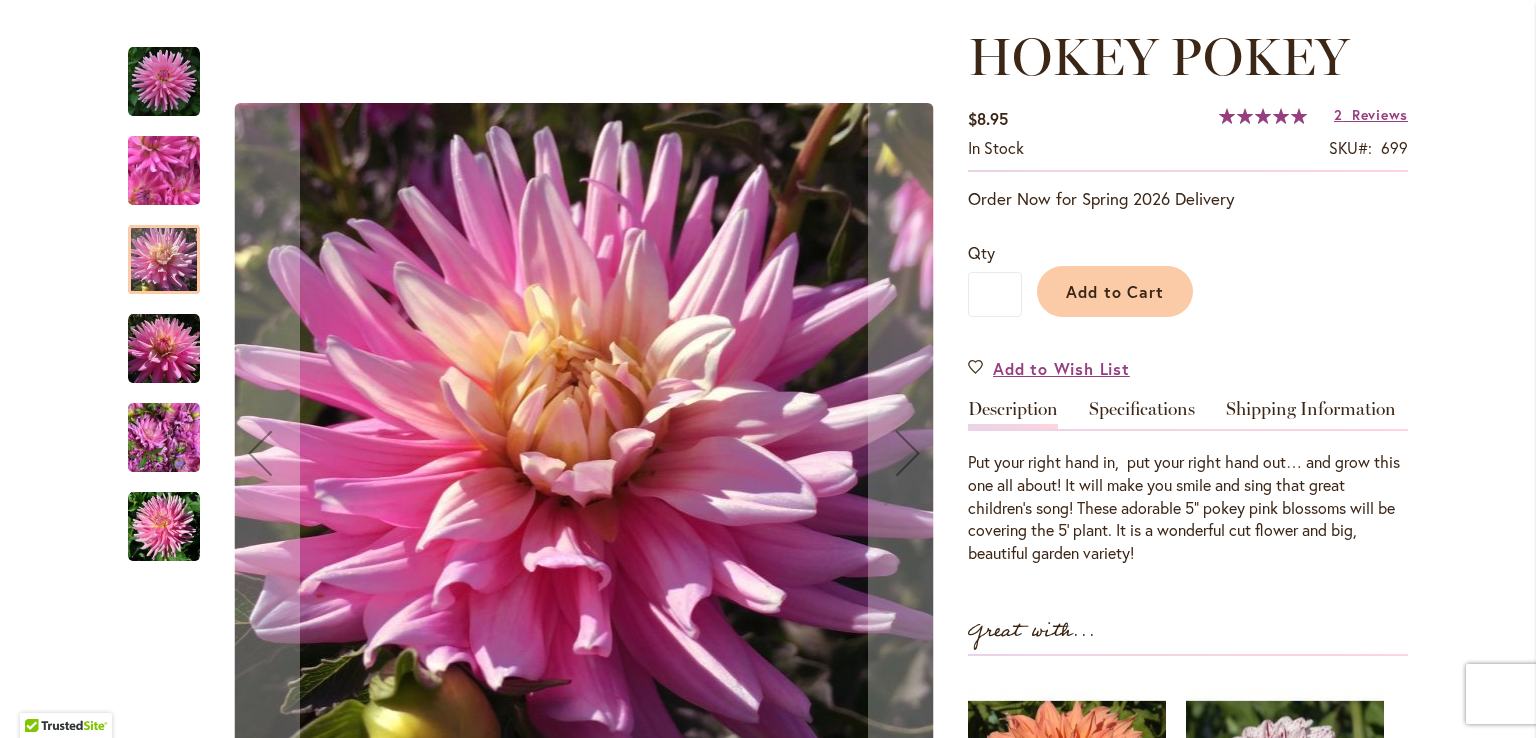 drag, startPoint x: 160, startPoint y: 359, endPoint x: 165, endPoint y: 389, distance: 30.413813 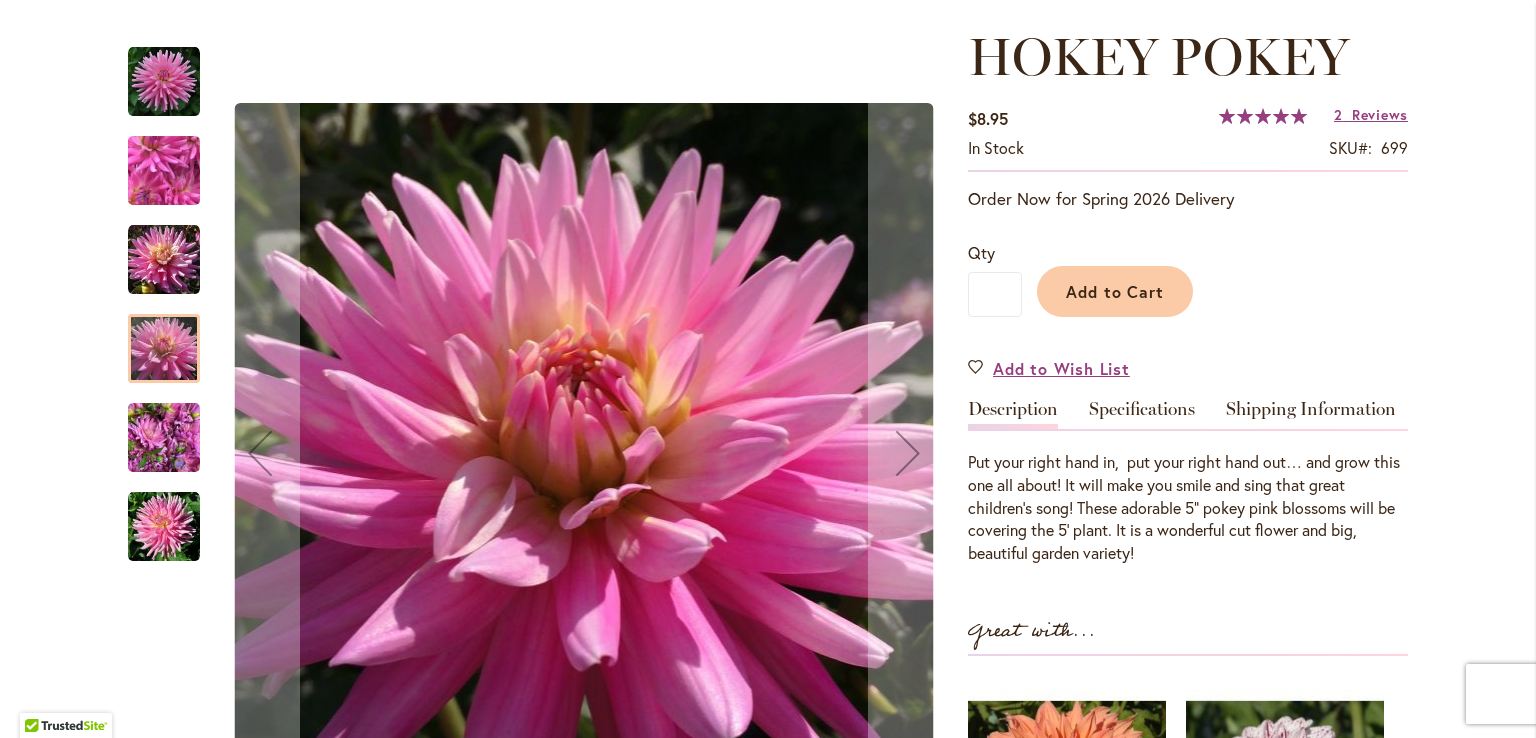 click at bounding box center (164, 438) 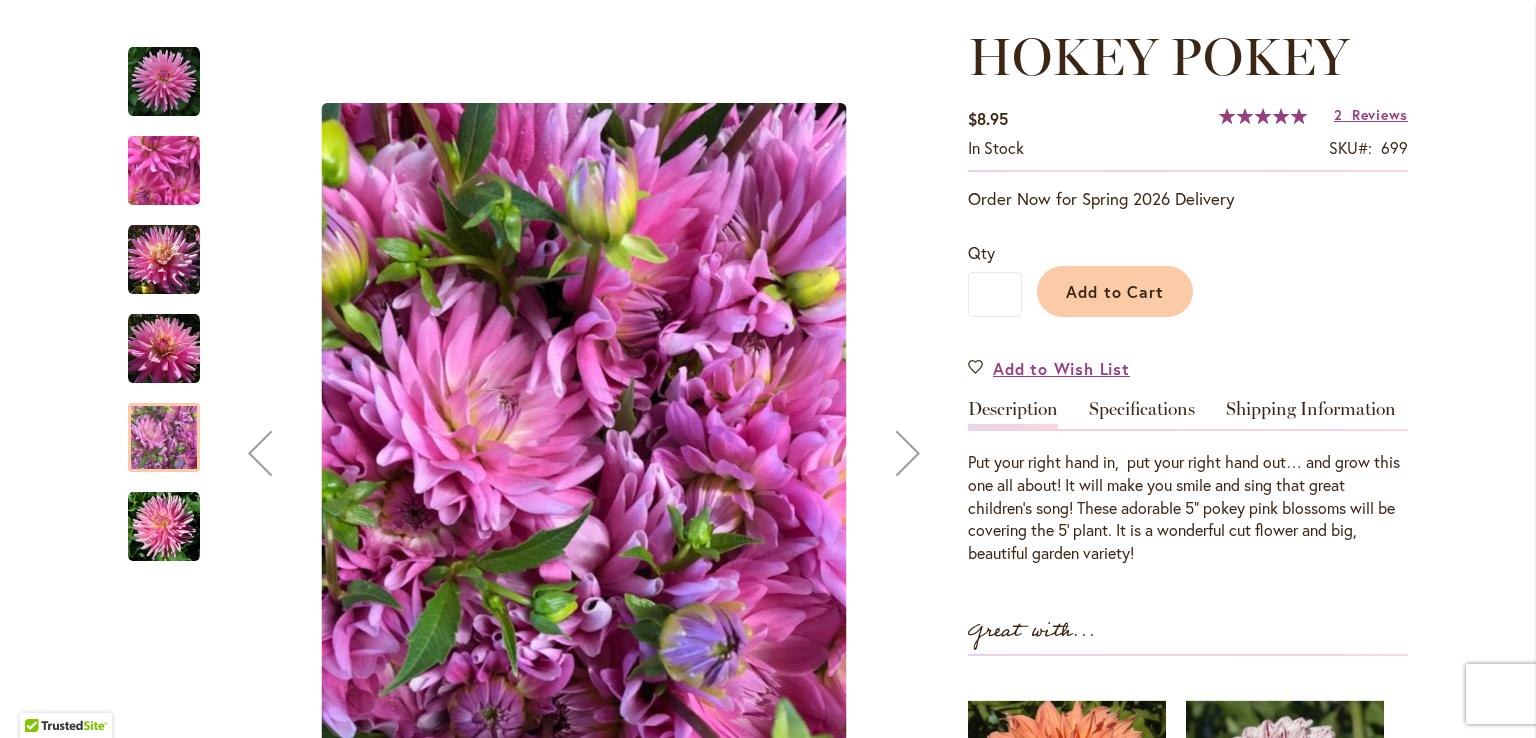 click at bounding box center [164, 527] 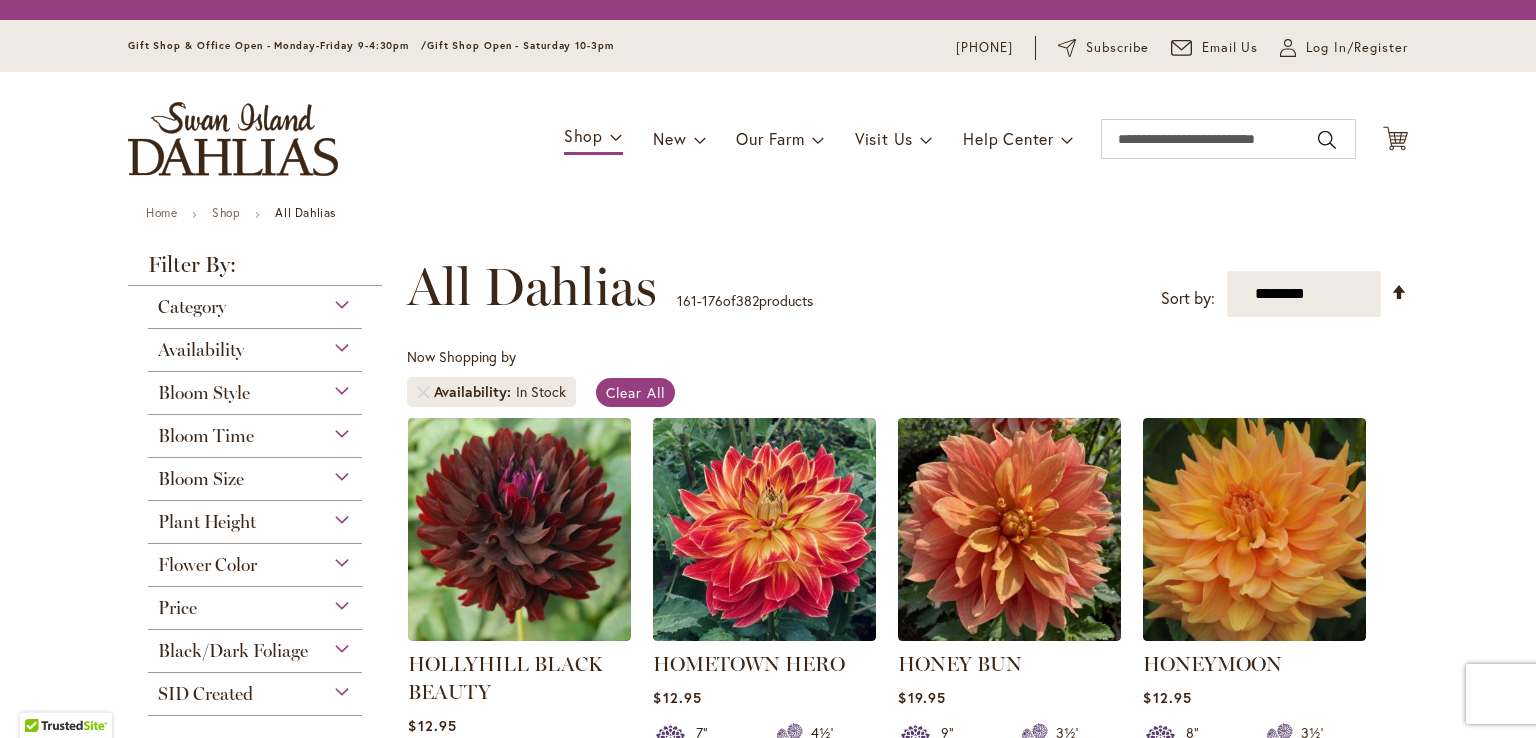scroll, scrollTop: 0, scrollLeft: 0, axis: both 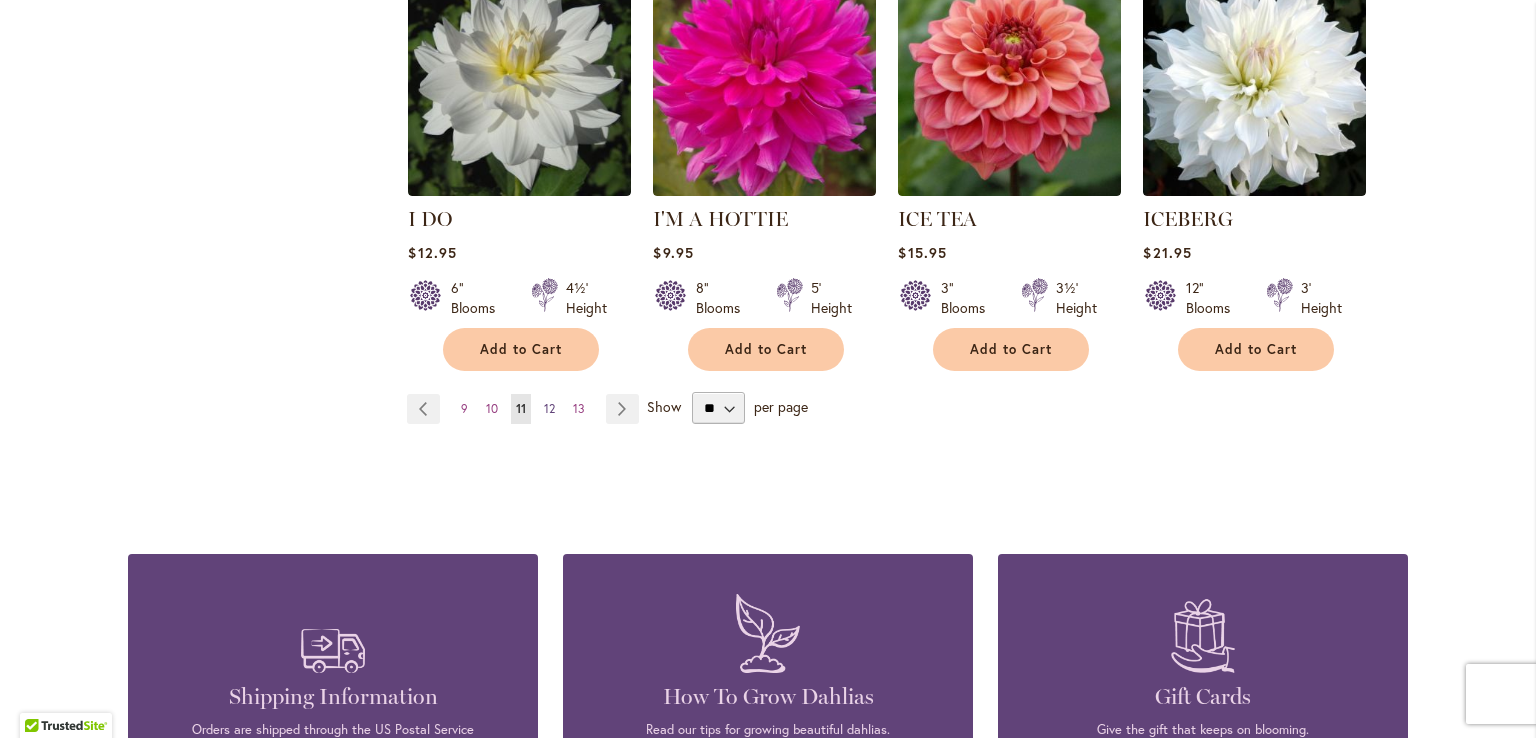 click on "12" at bounding box center (549, 408) 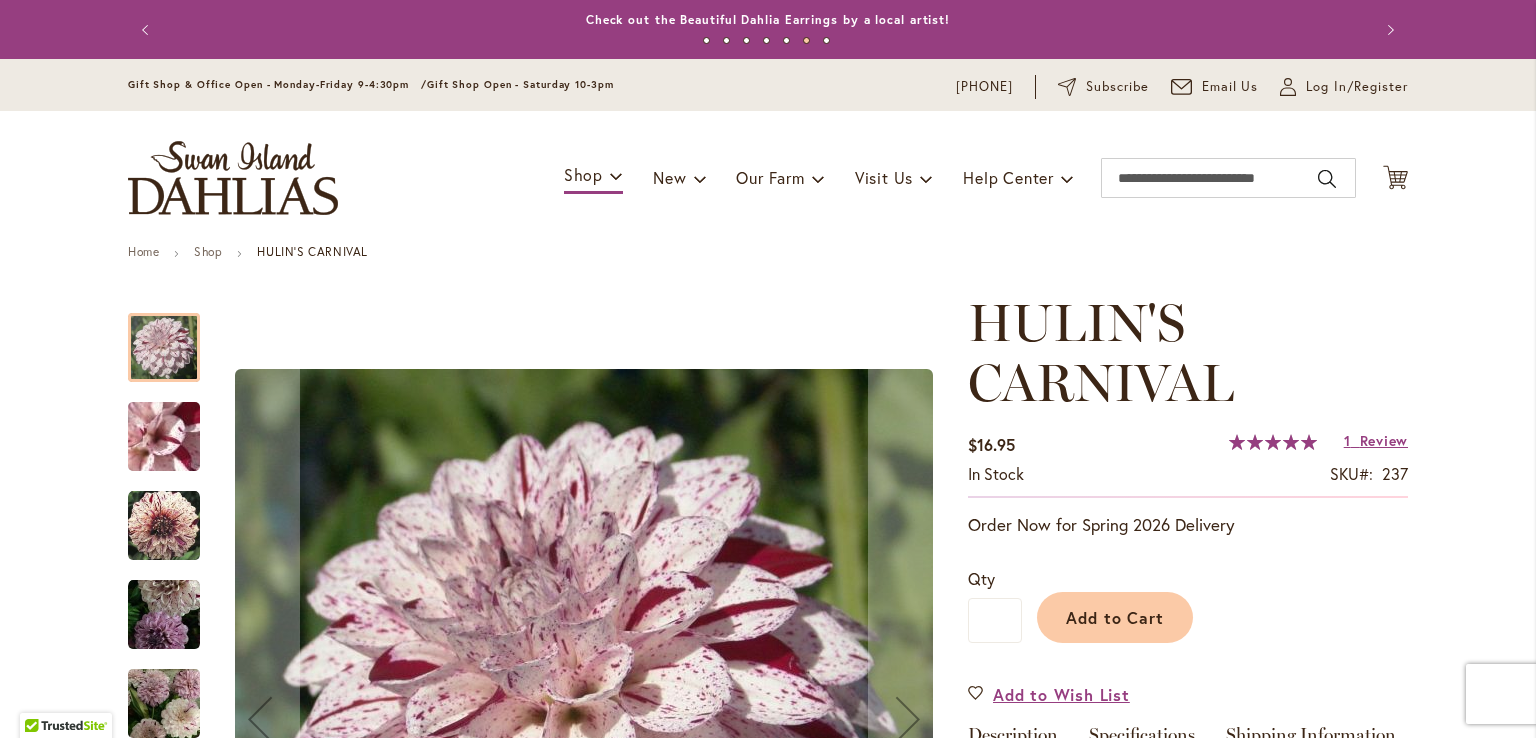 scroll, scrollTop: 0, scrollLeft: 0, axis: both 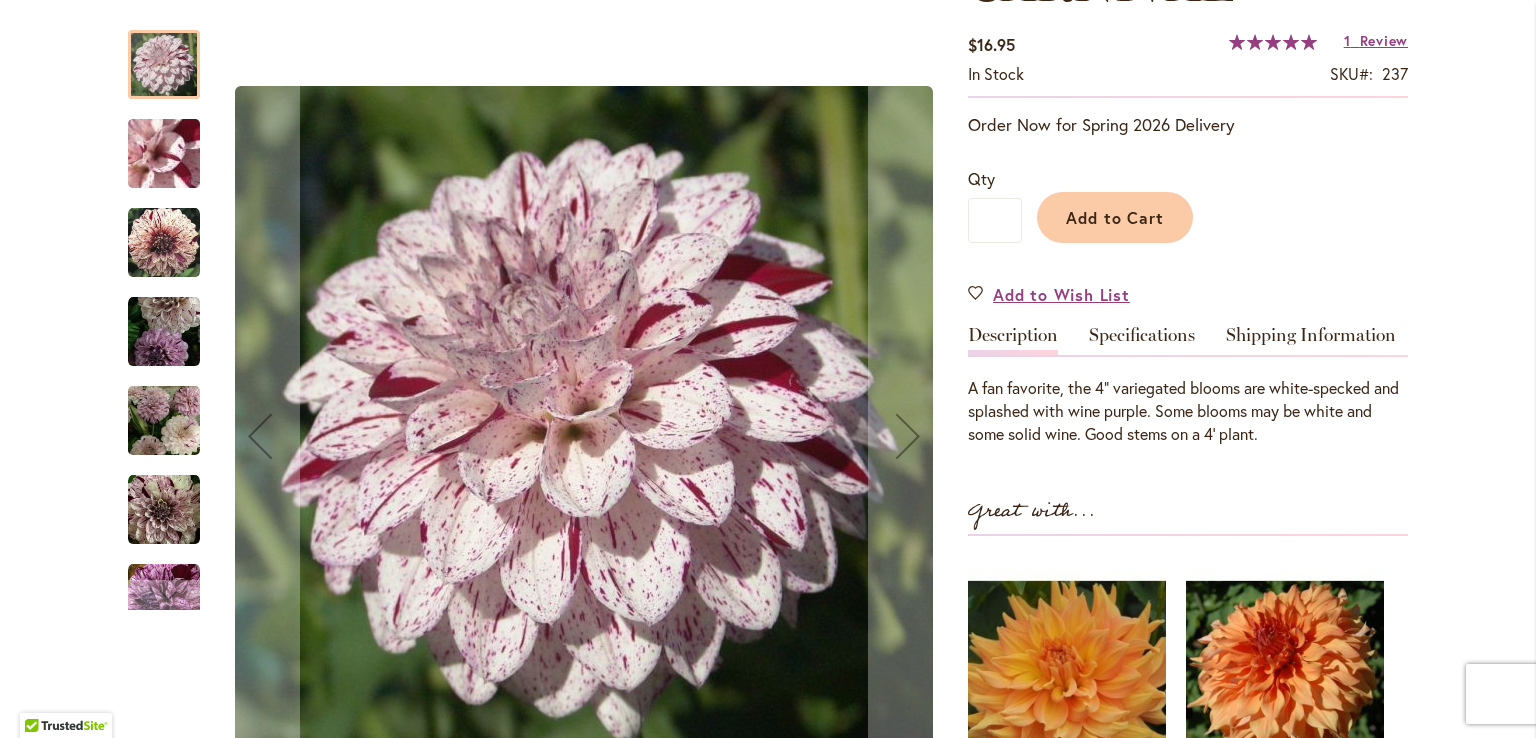 click at bounding box center [164, 332] 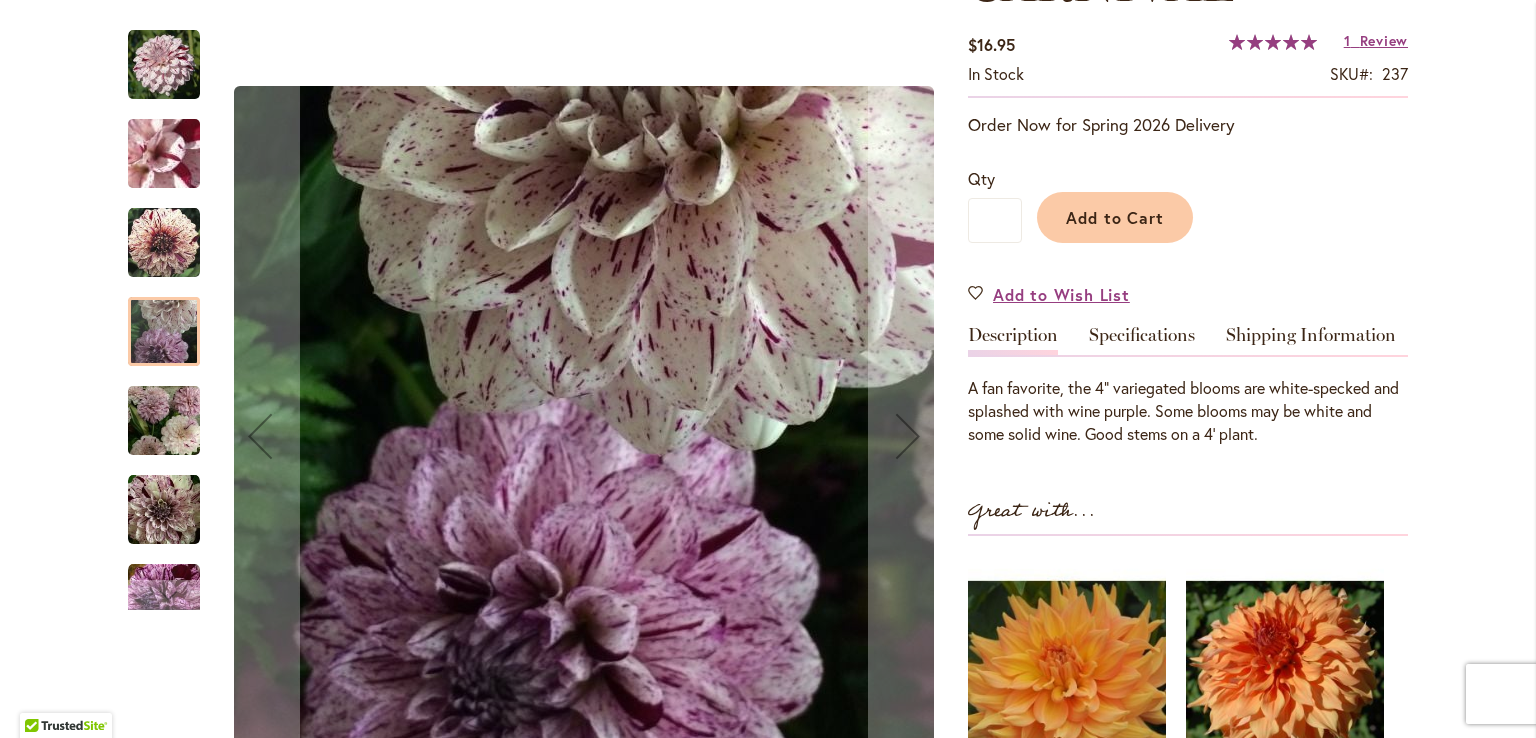 scroll, scrollTop: 800, scrollLeft: 0, axis: vertical 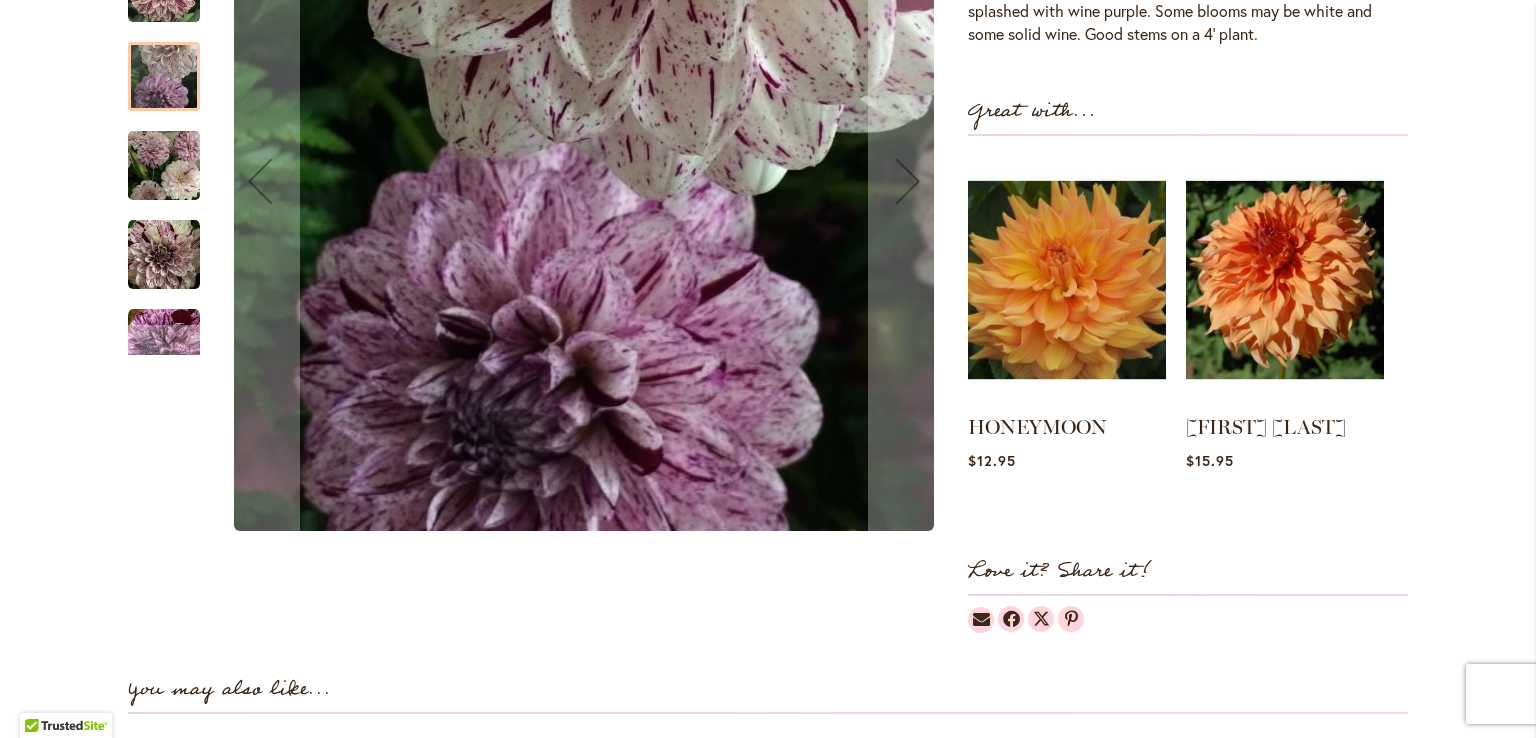 click at bounding box center (174, 333) 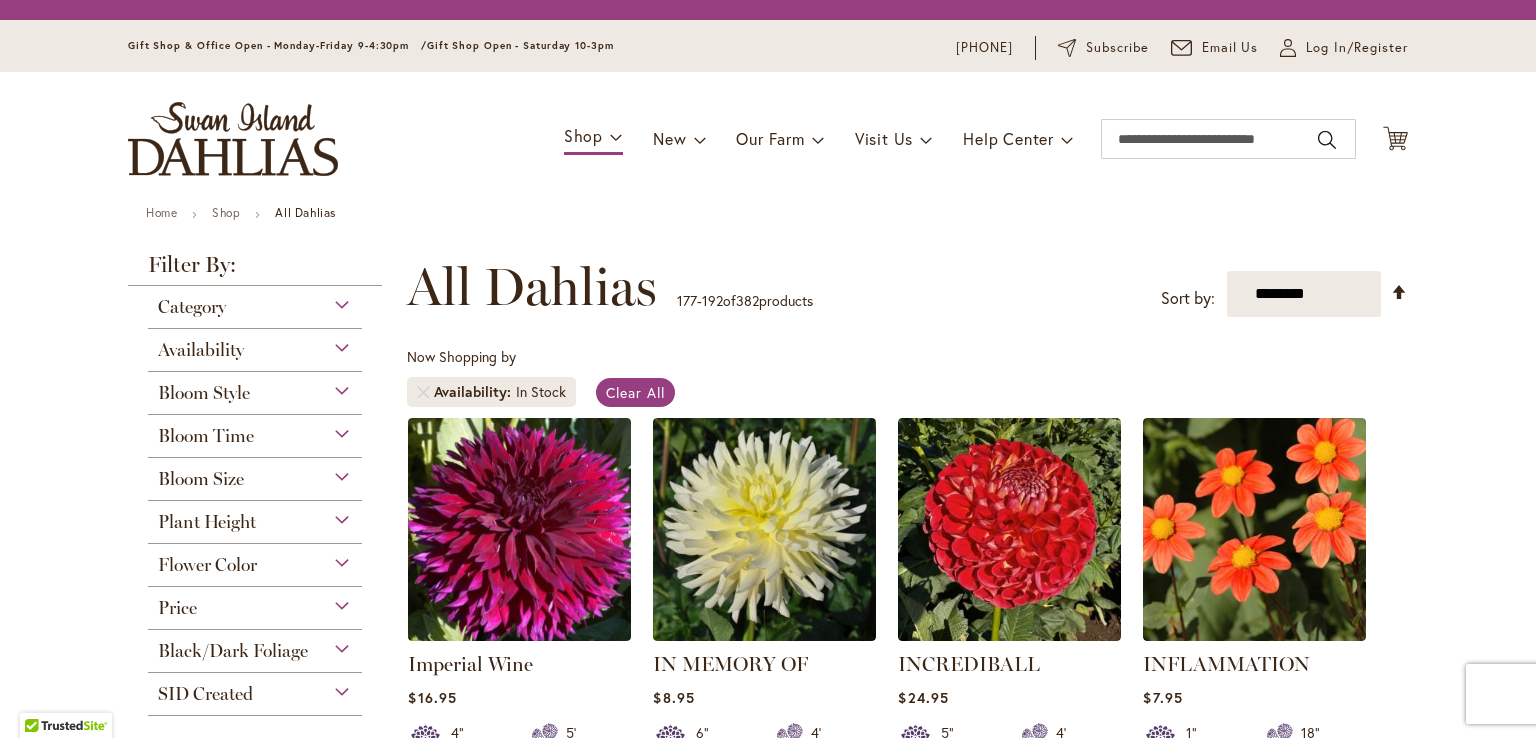scroll, scrollTop: 0, scrollLeft: 0, axis: both 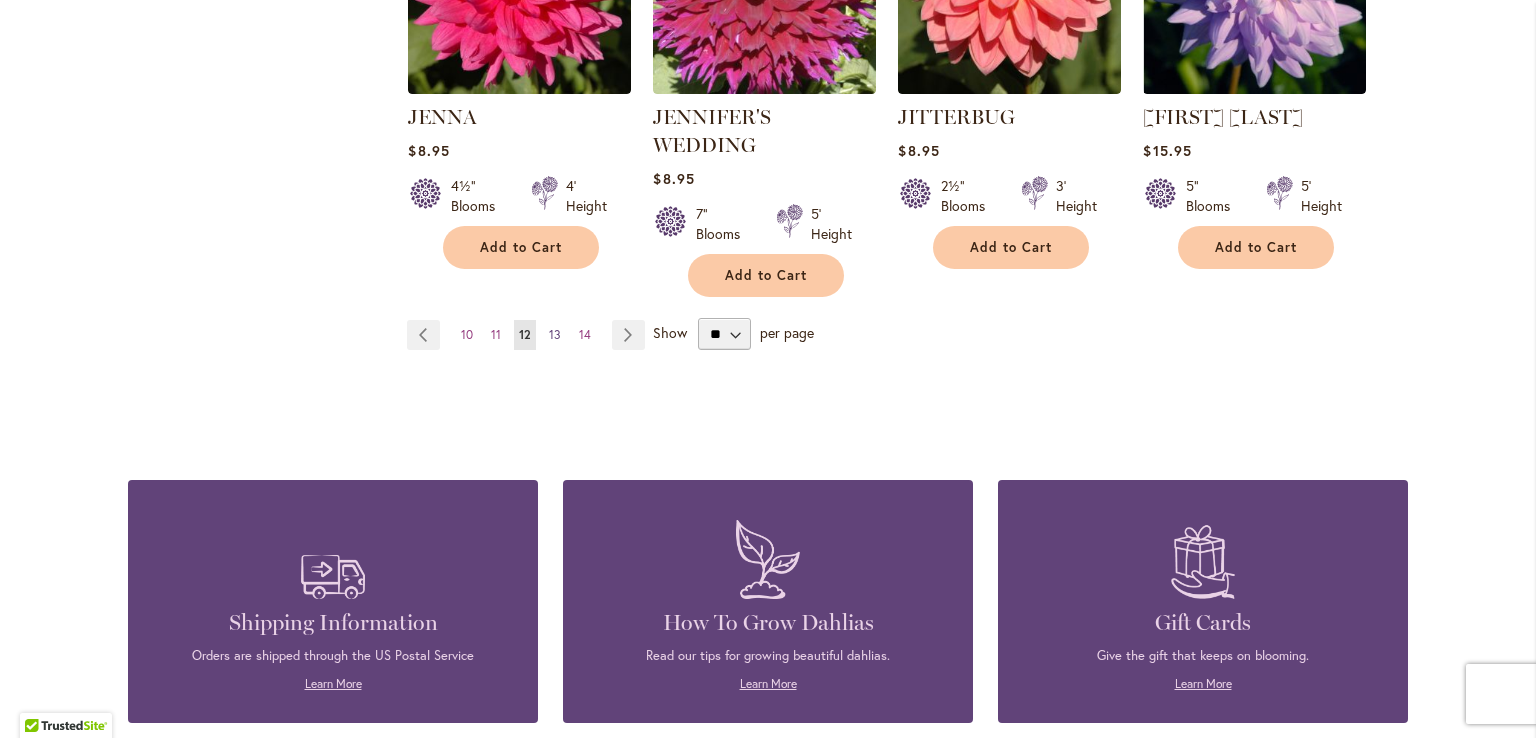 click on "13" at bounding box center [555, 334] 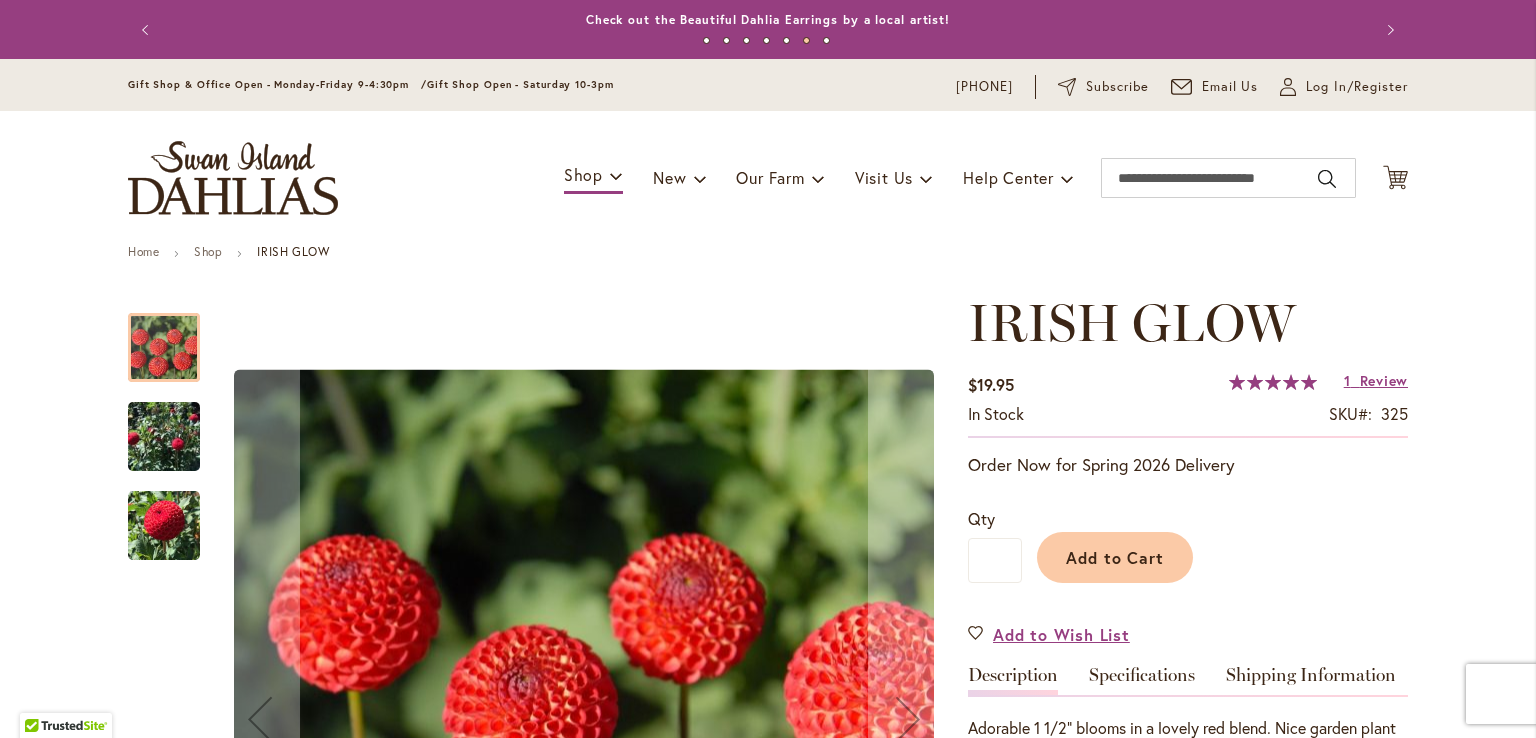 scroll, scrollTop: 0, scrollLeft: 0, axis: both 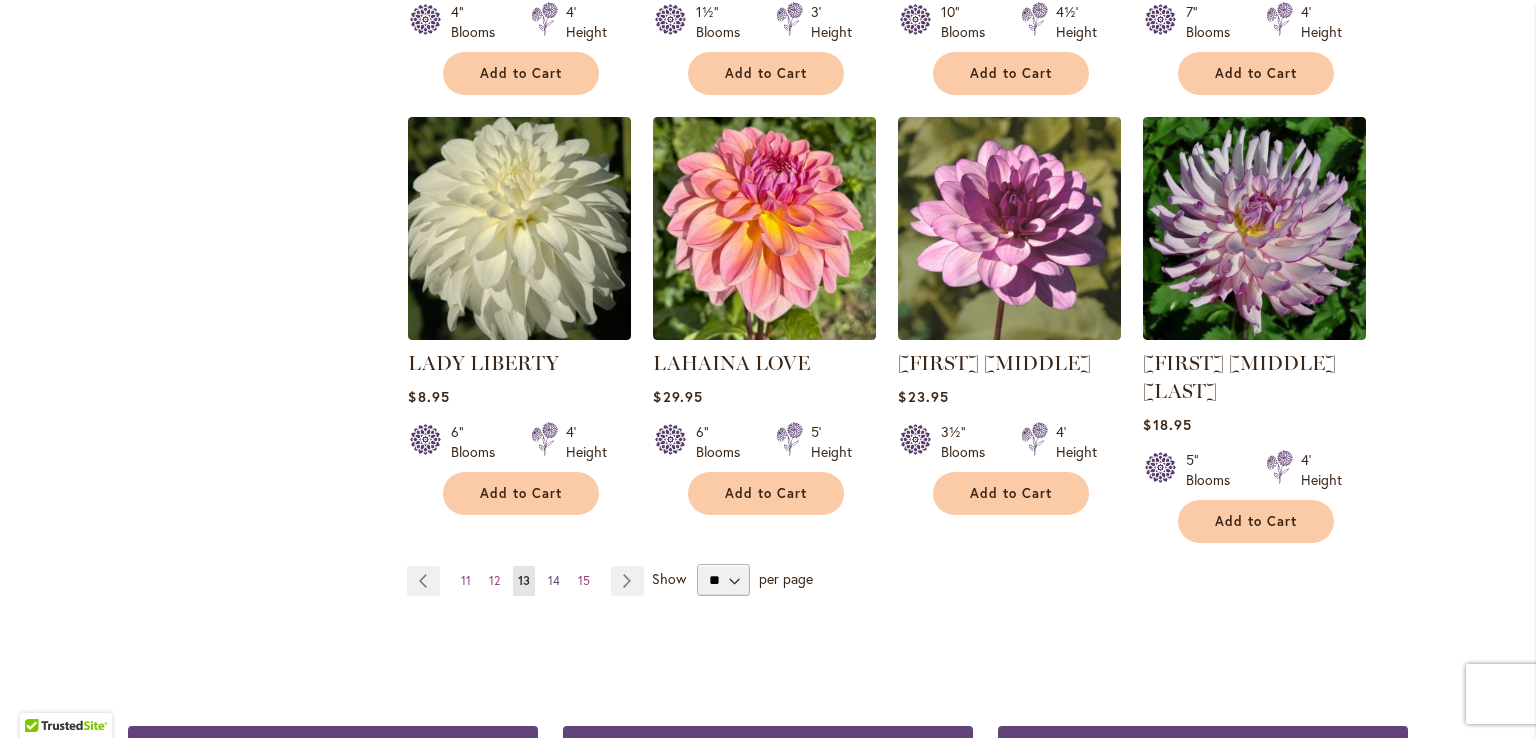 click on "Page
14" at bounding box center [554, 581] 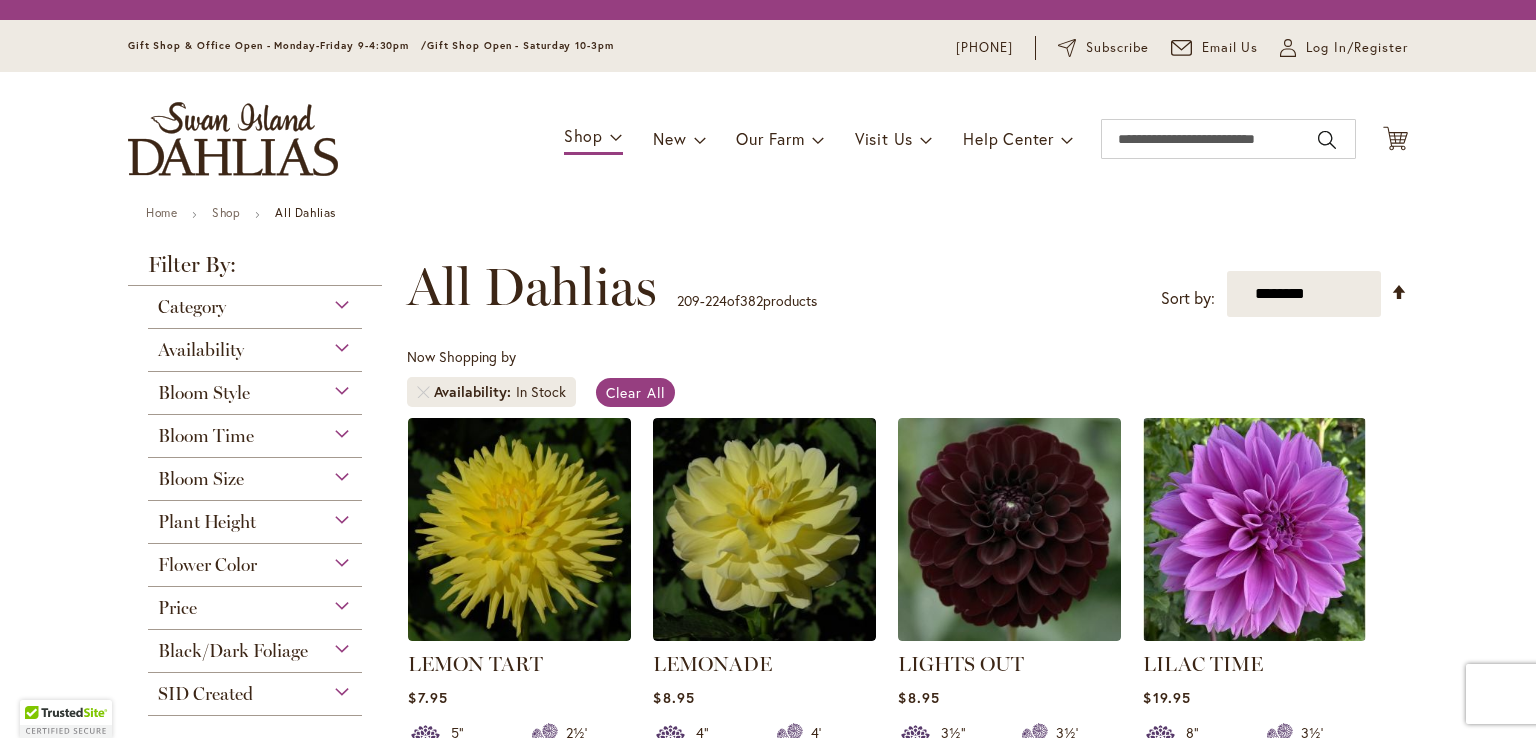 scroll, scrollTop: 0, scrollLeft: 0, axis: both 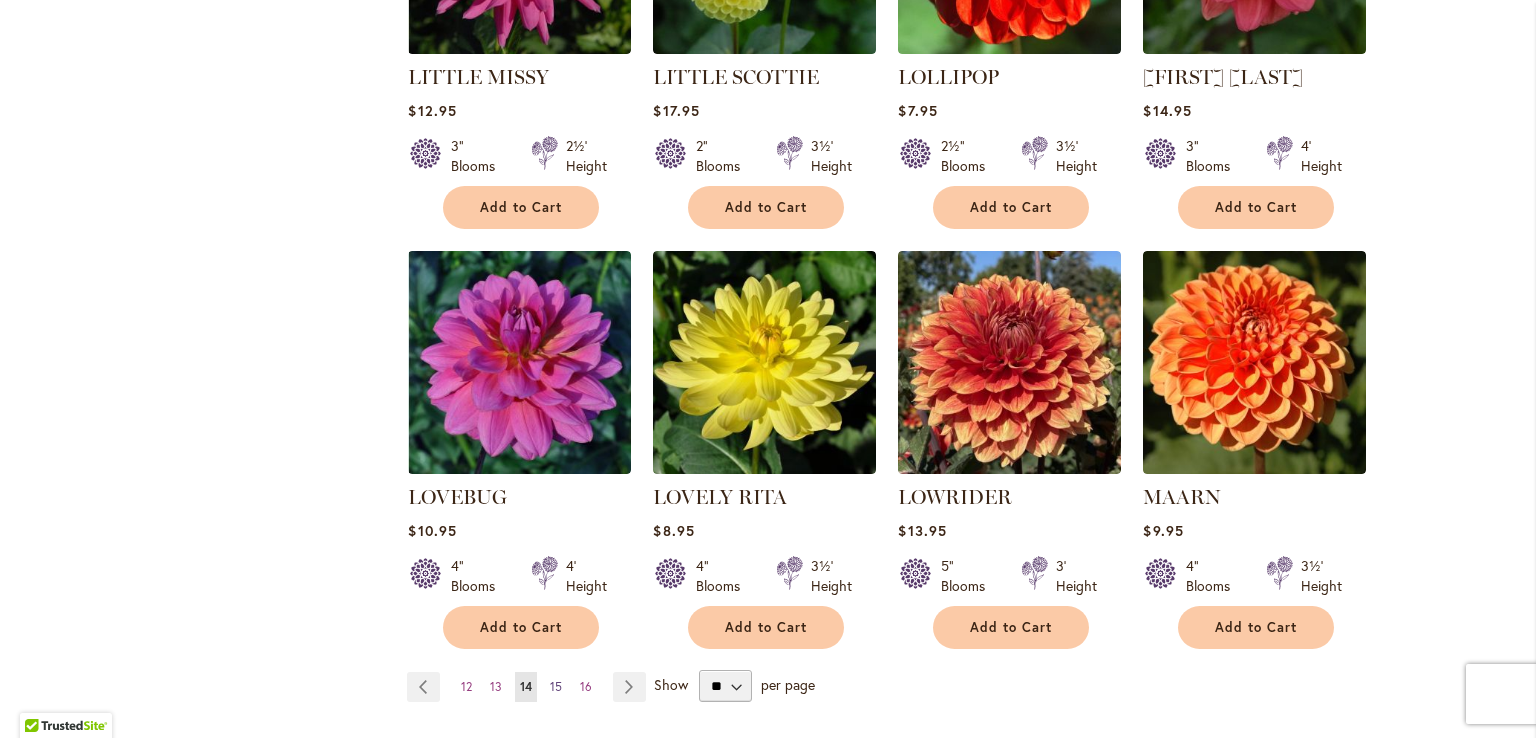click on "15" at bounding box center [556, 686] 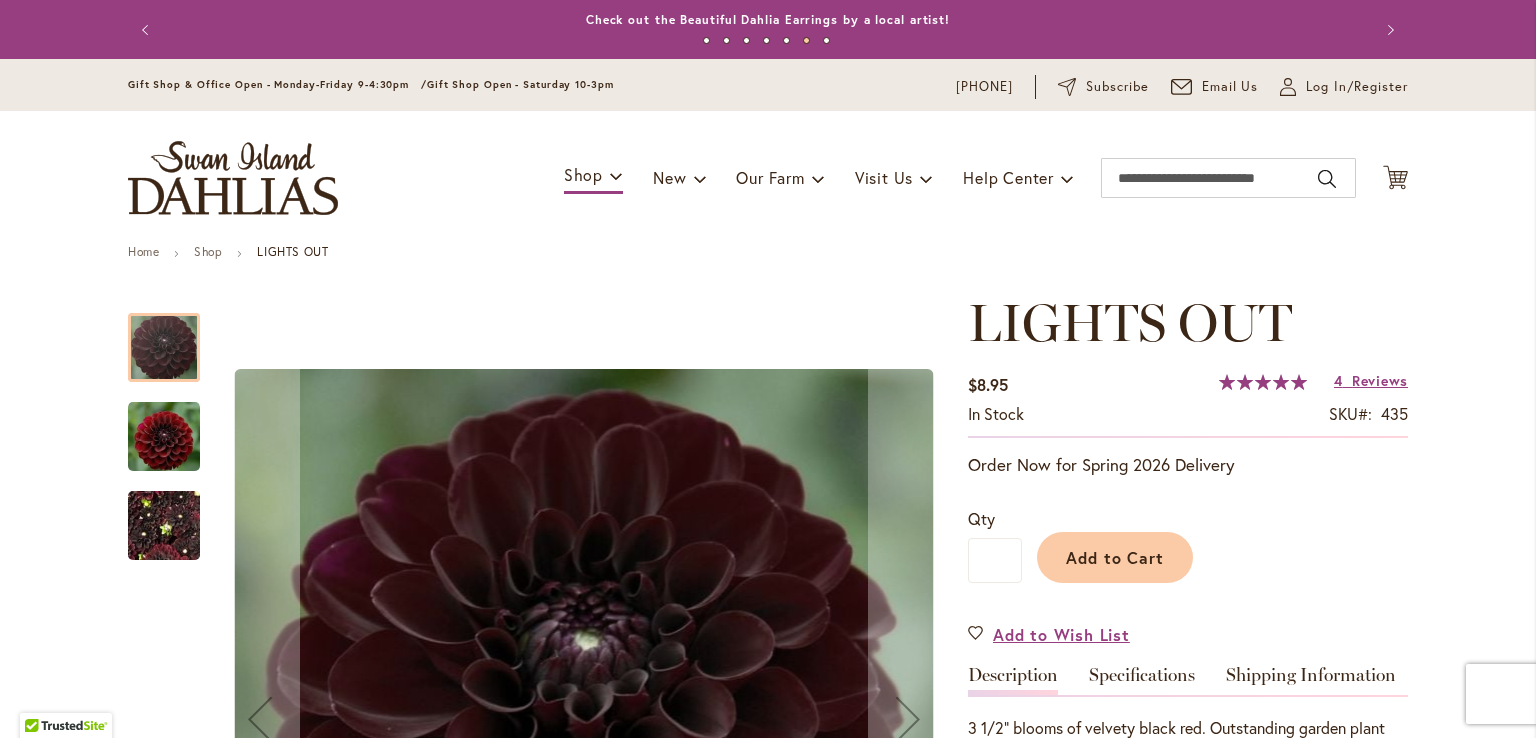scroll, scrollTop: 0, scrollLeft: 0, axis: both 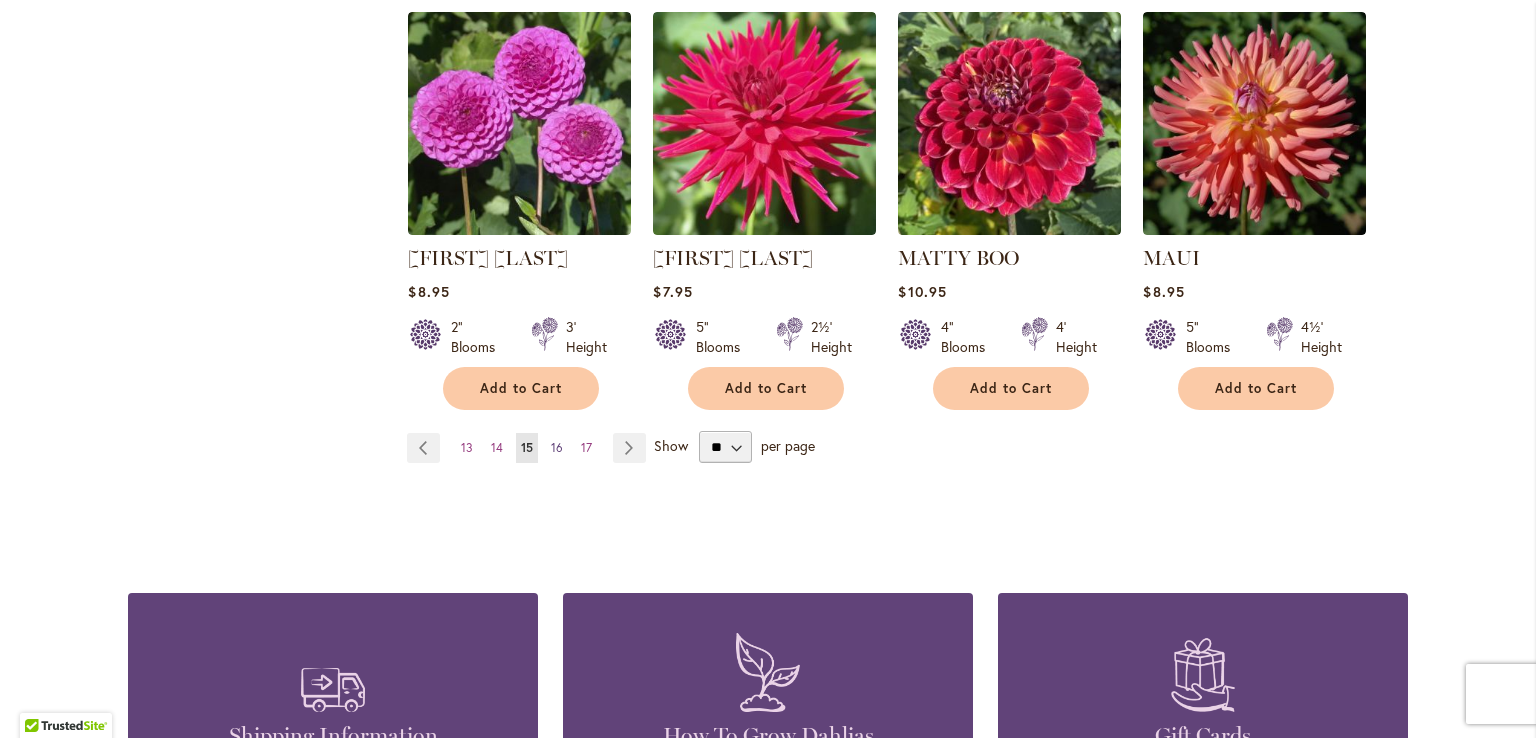 click on "16" at bounding box center (557, 447) 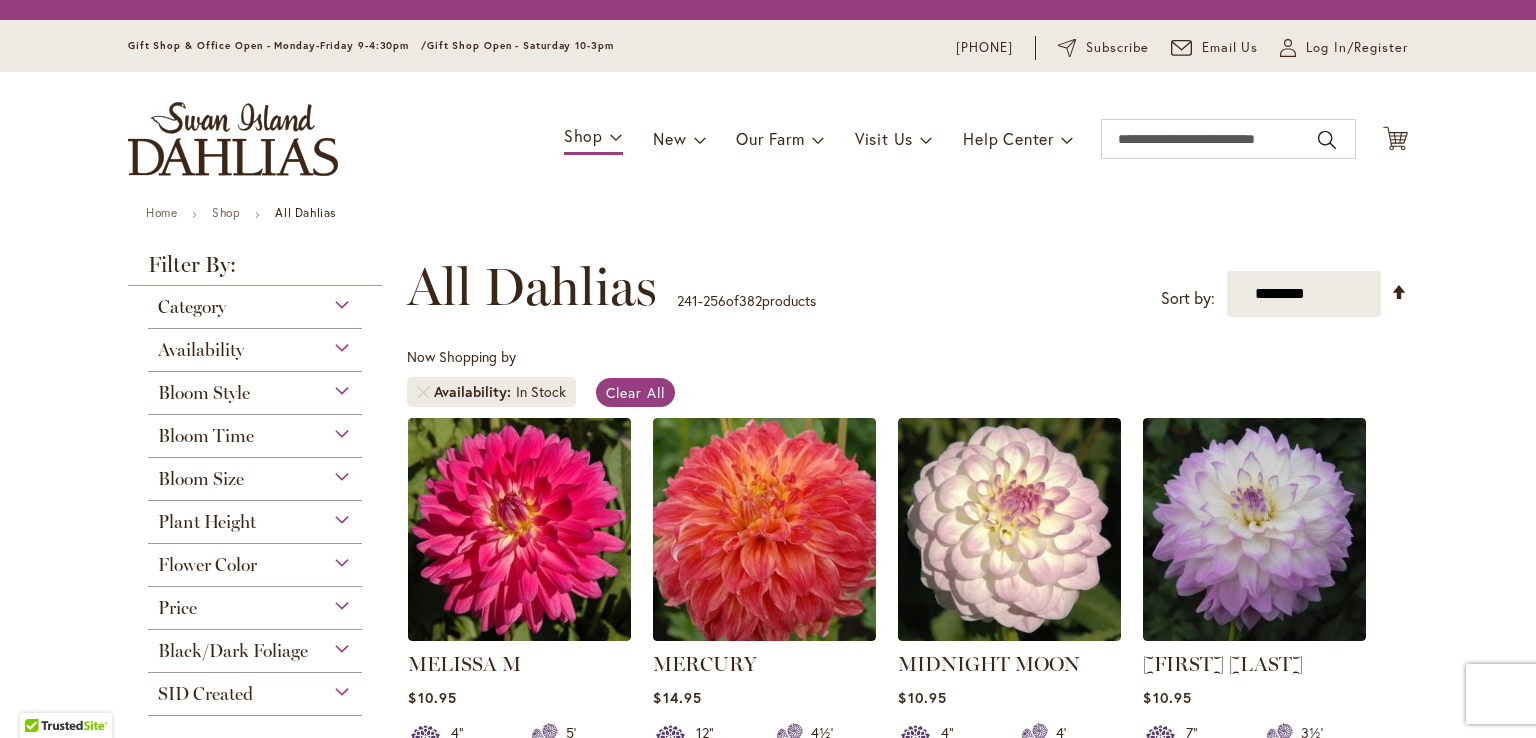 scroll, scrollTop: 0, scrollLeft: 0, axis: both 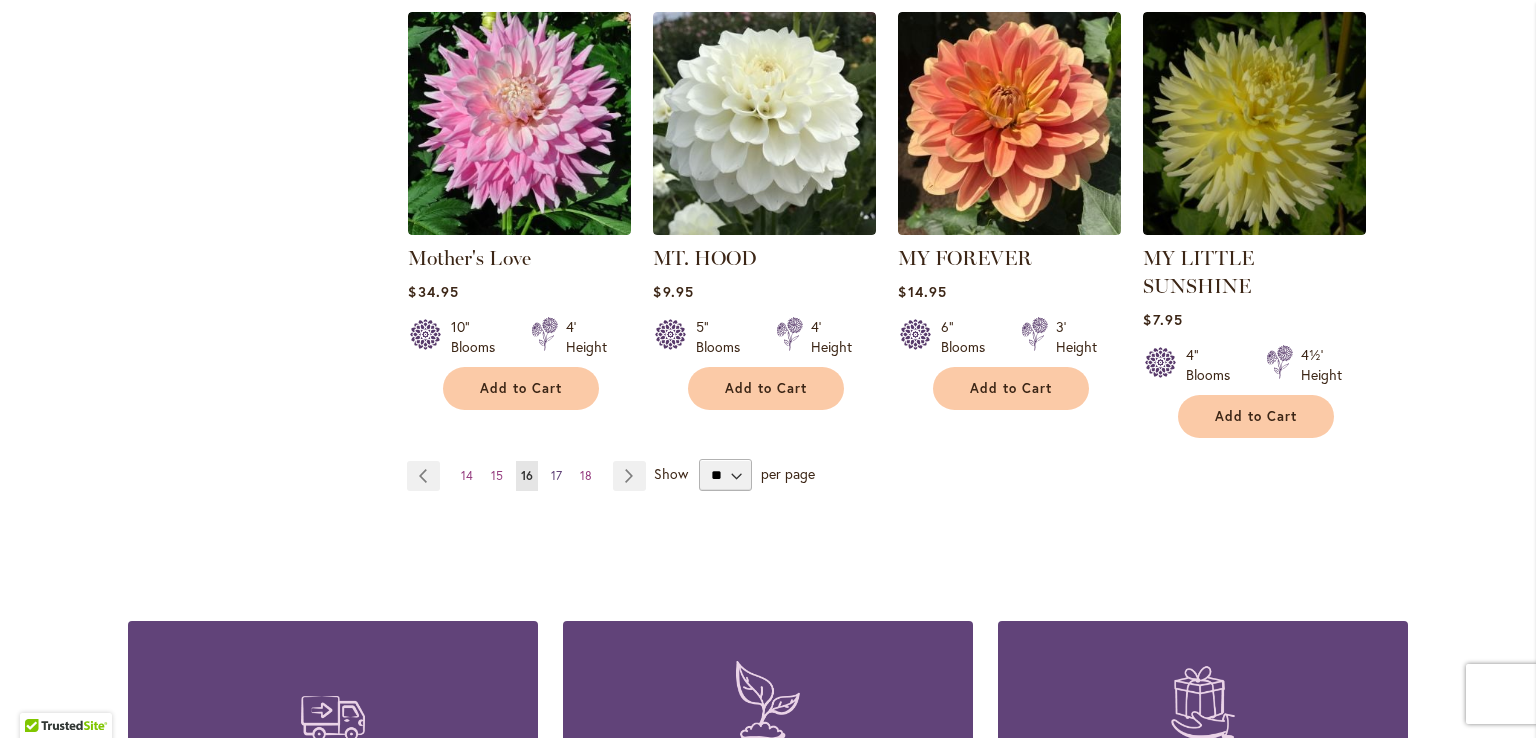 click on "17" at bounding box center [556, 475] 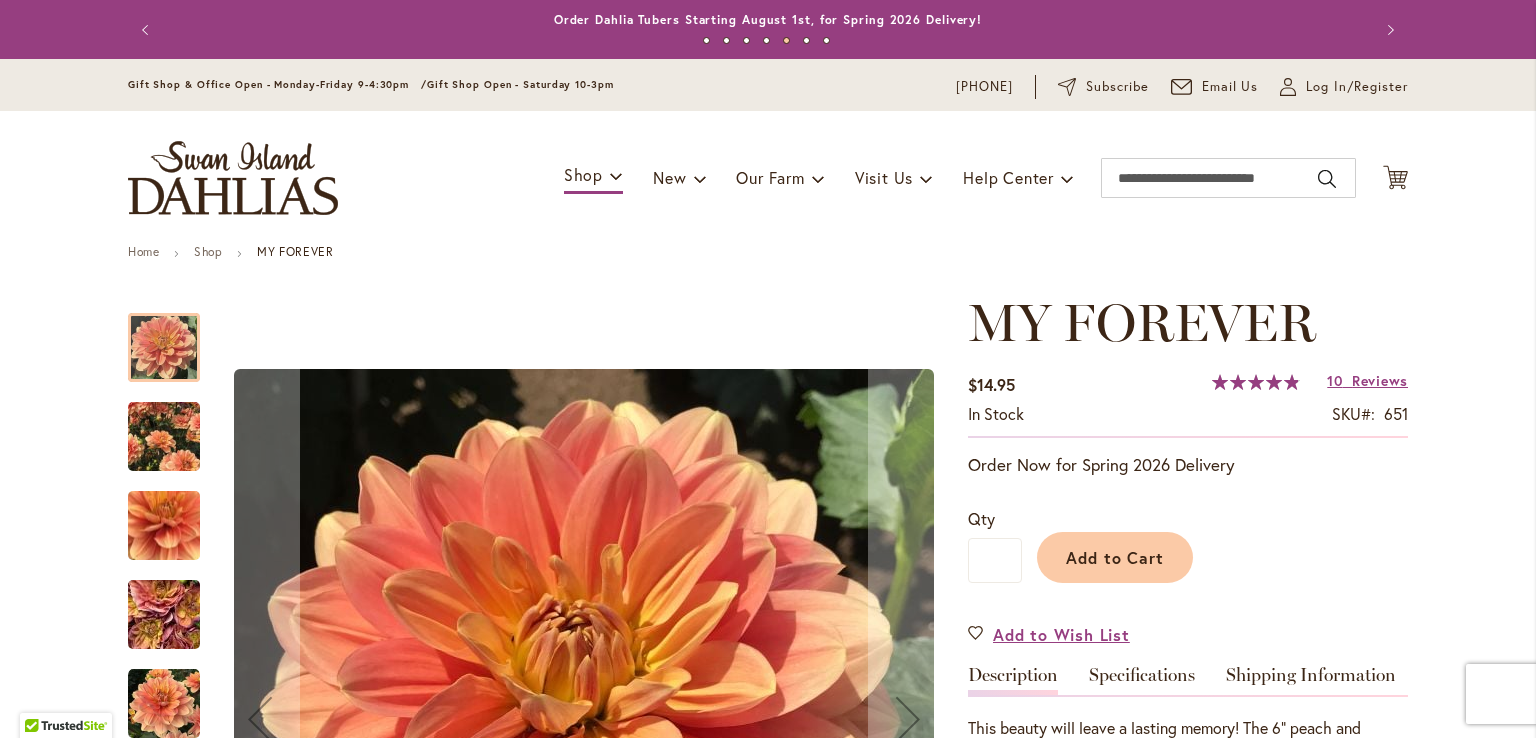 scroll, scrollTop: 0, scrollLeft: 0, axis: both 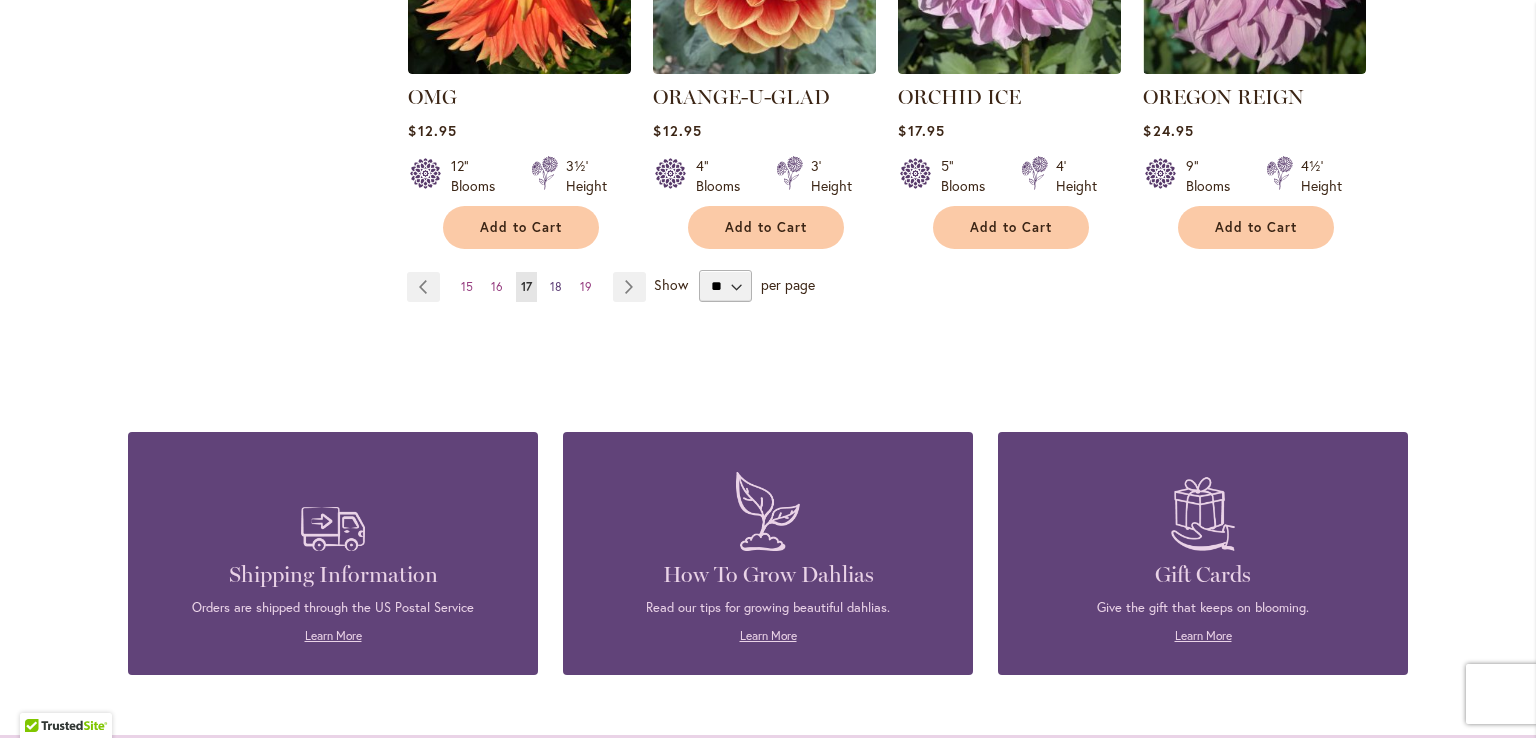 click on "18" at bounding box center [556, 286] 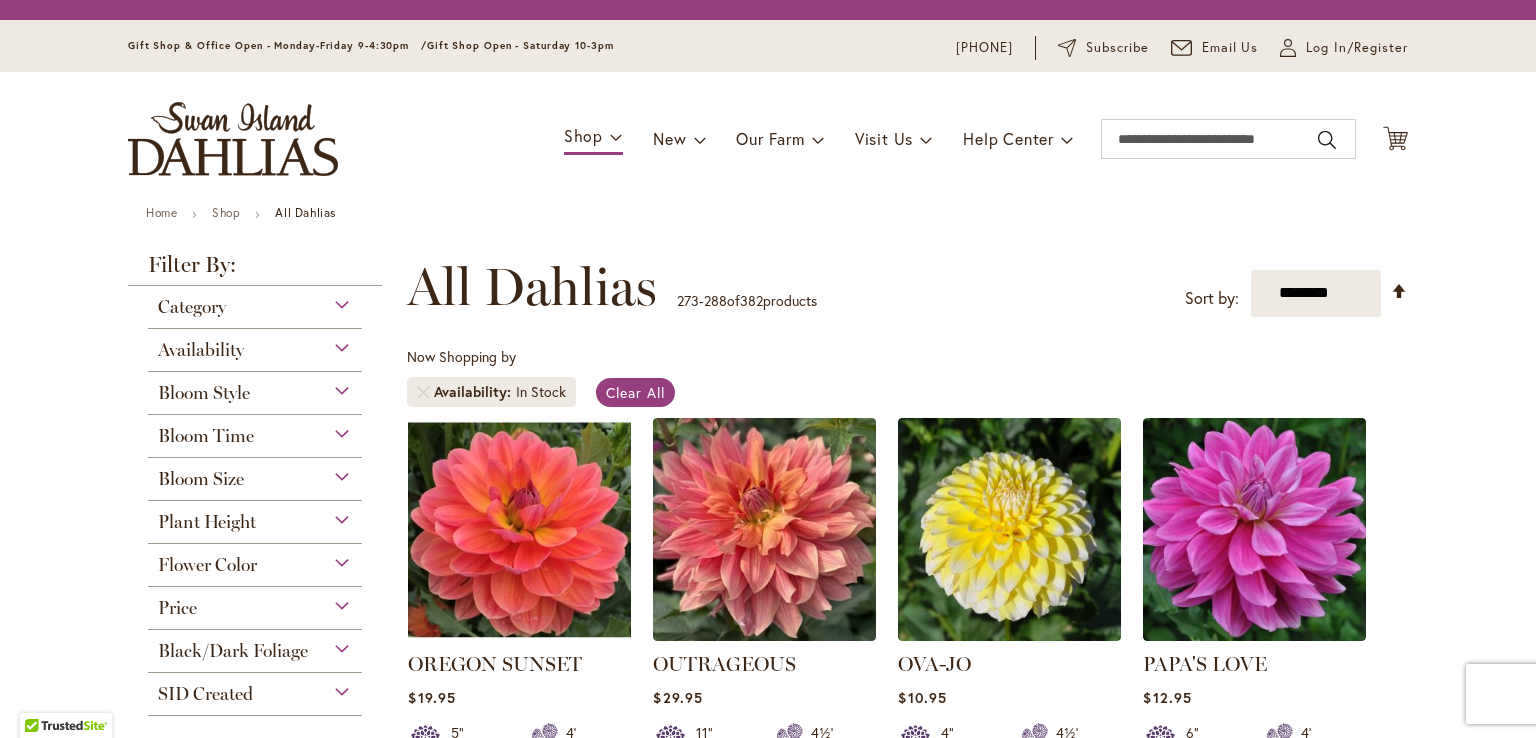 scroll, scrollTop: 0, scrollLeft: 0, axis: both 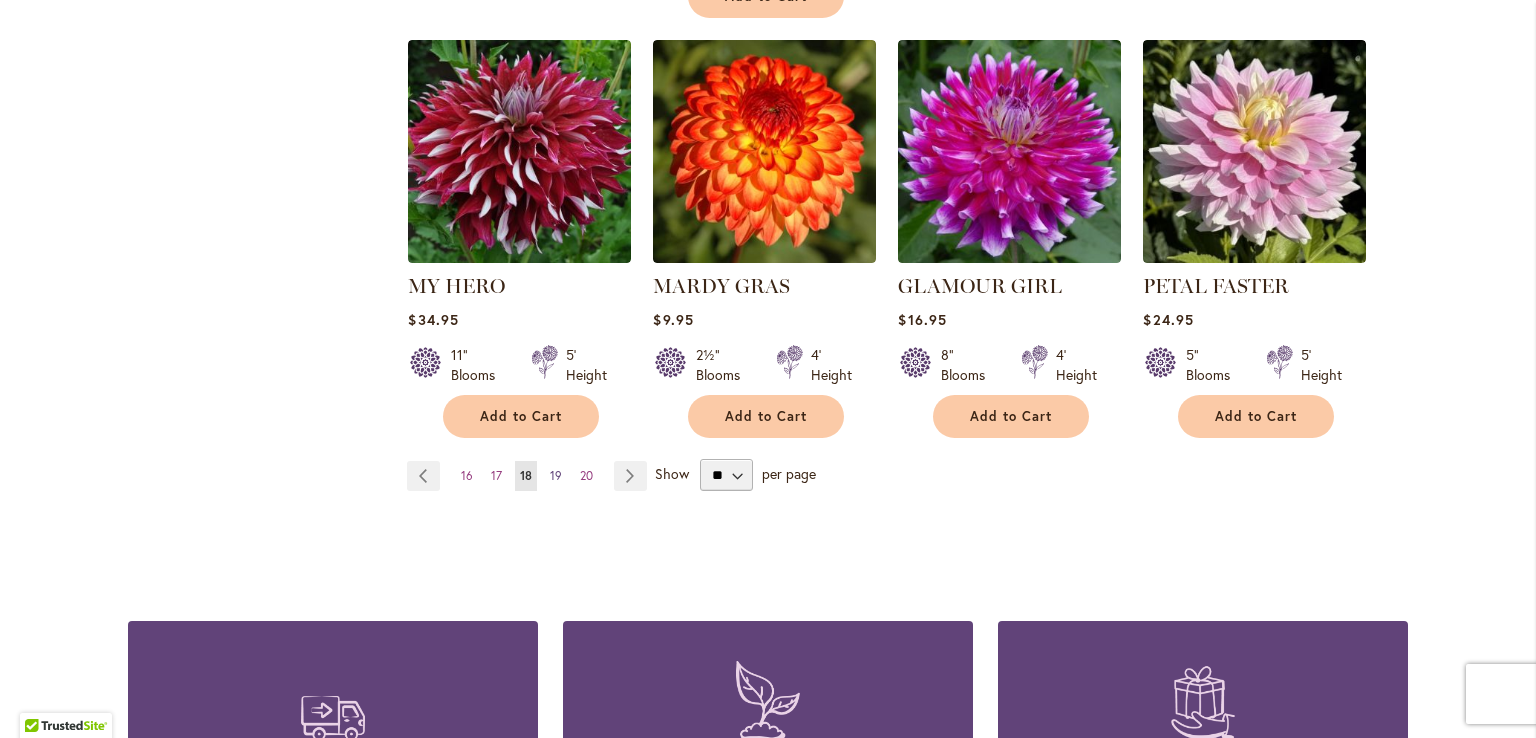 click on "19" at bounding box center [556, 475] 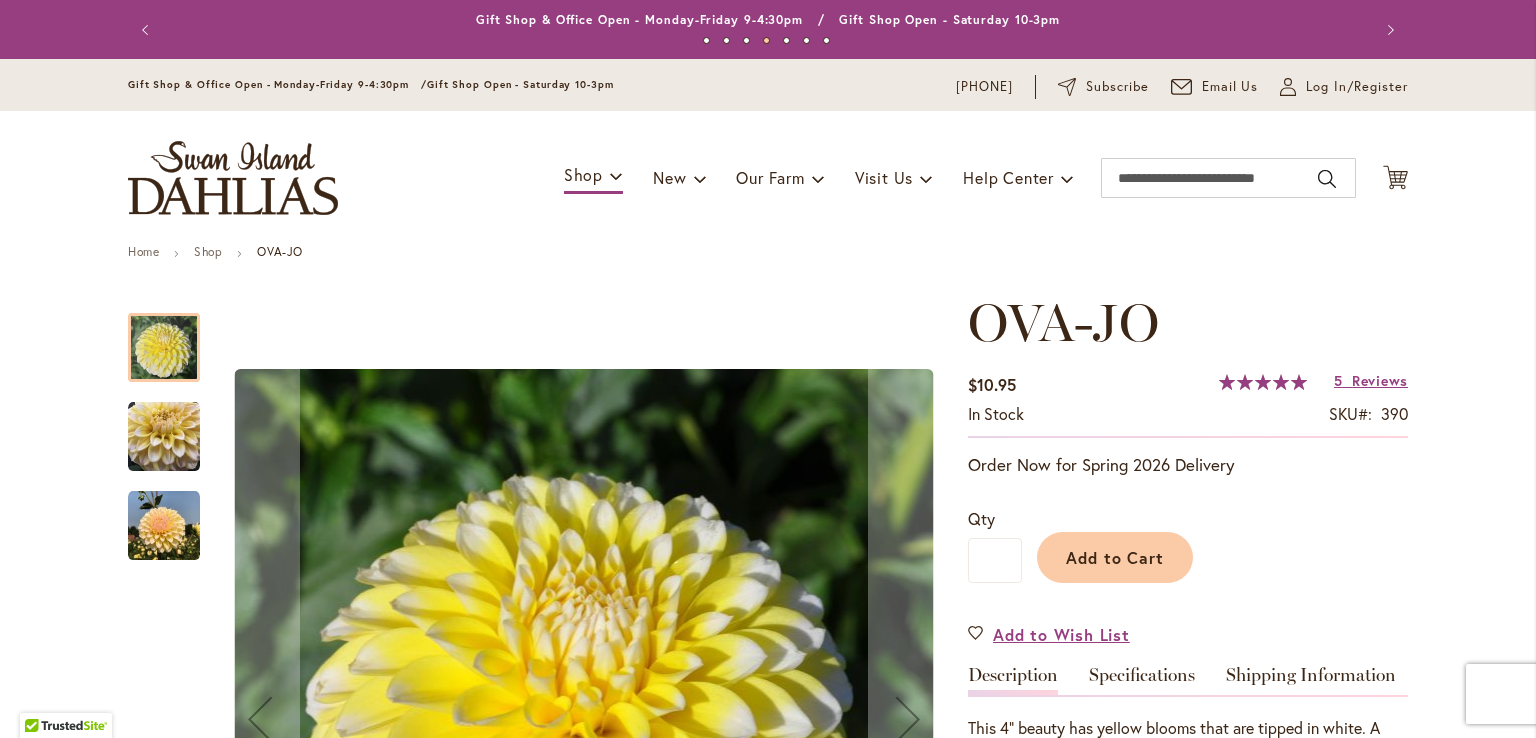 scroll, scrollTop: 0, scrollLeft: 0, axis: both 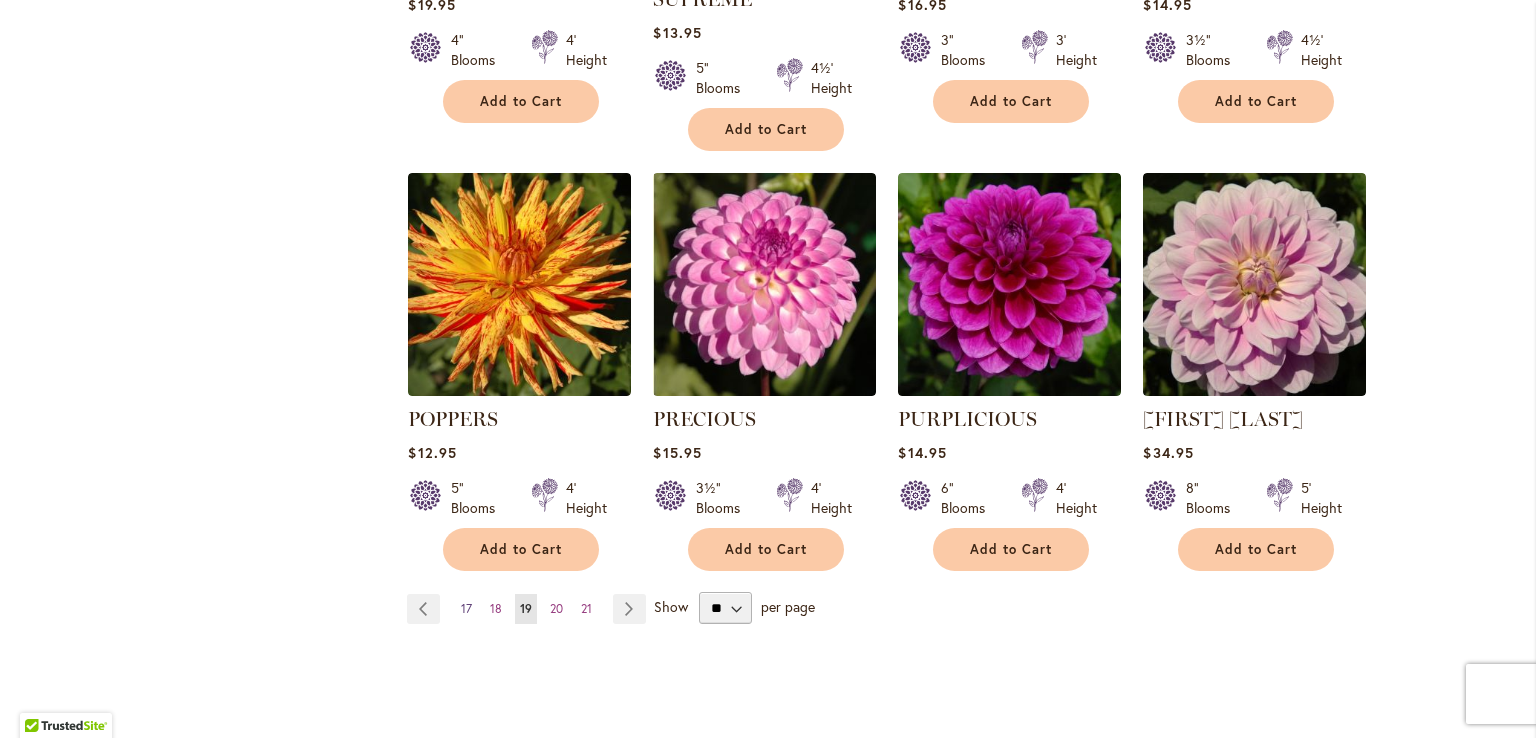 click on "17" at bounding box center (466, 608) 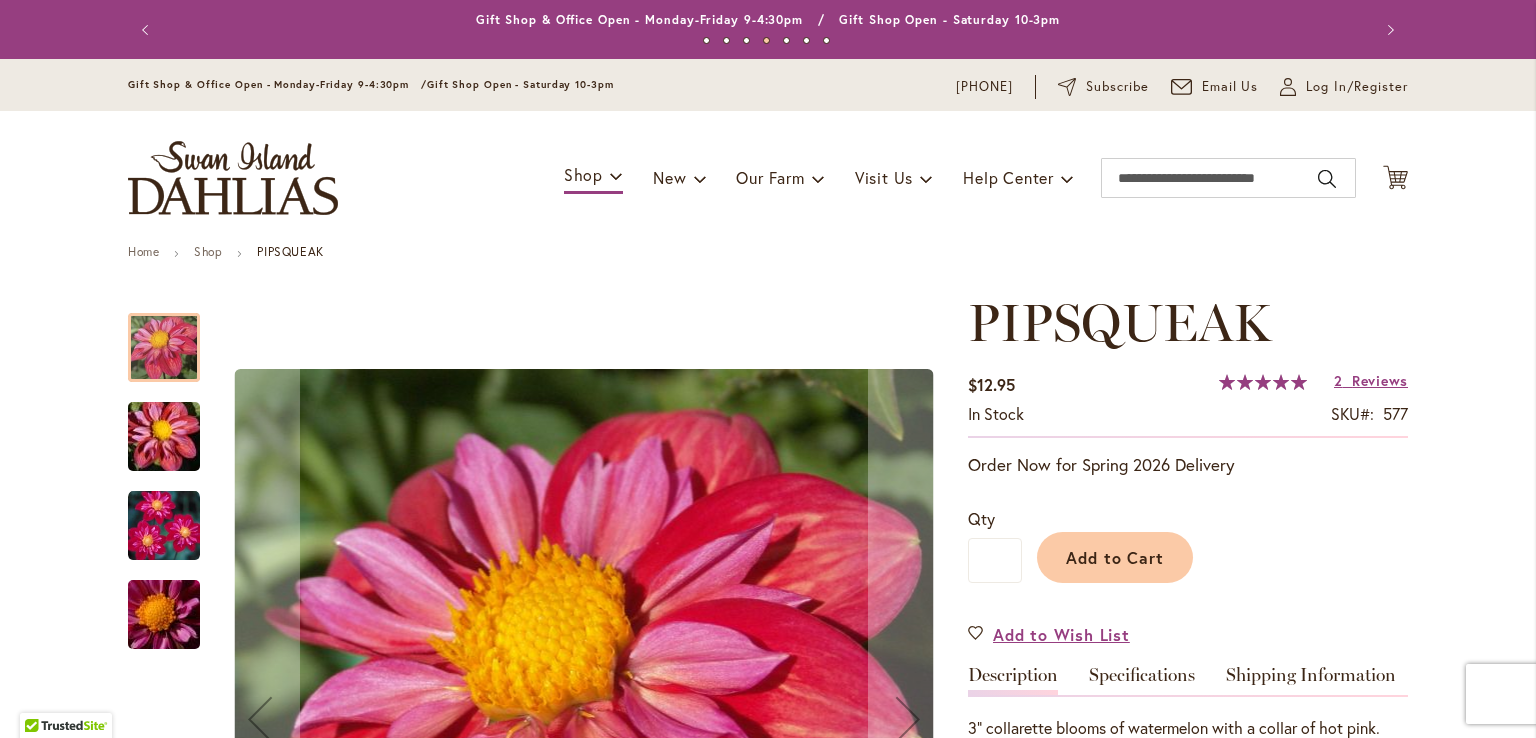 scroll, scrollTop: 0, scrollLeft: 0, axis: both 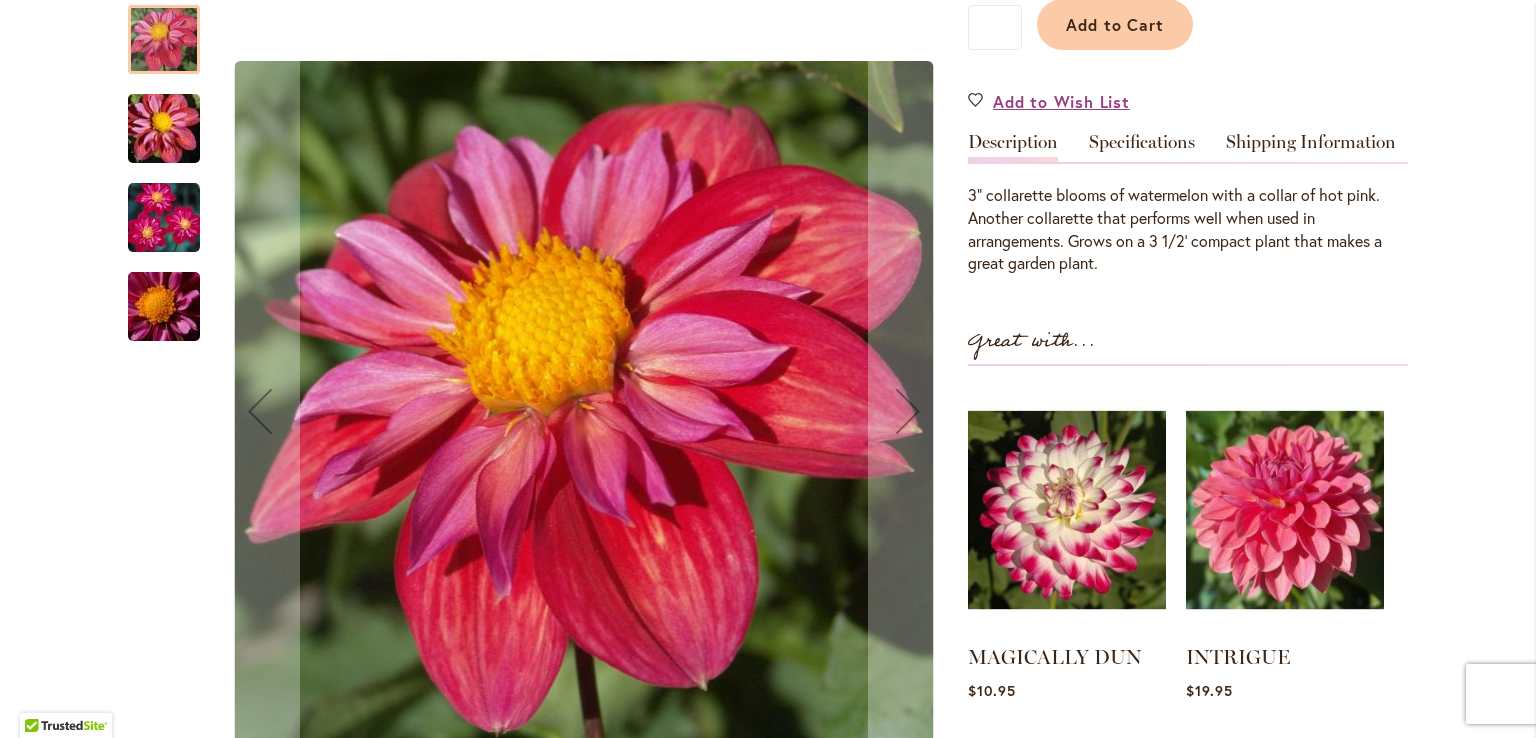 click at bounding box center (164, 217) 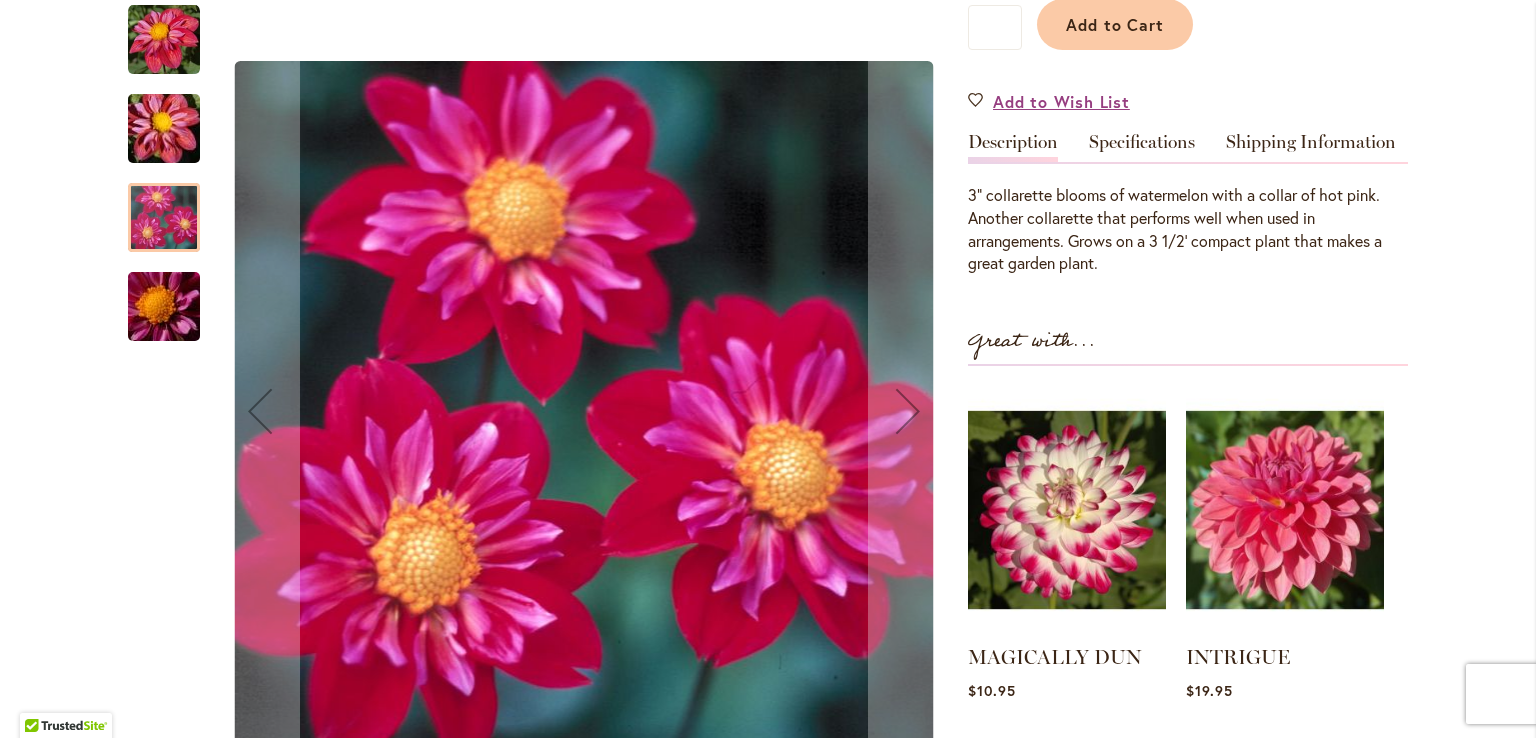 click at bounding box center [164, 128] 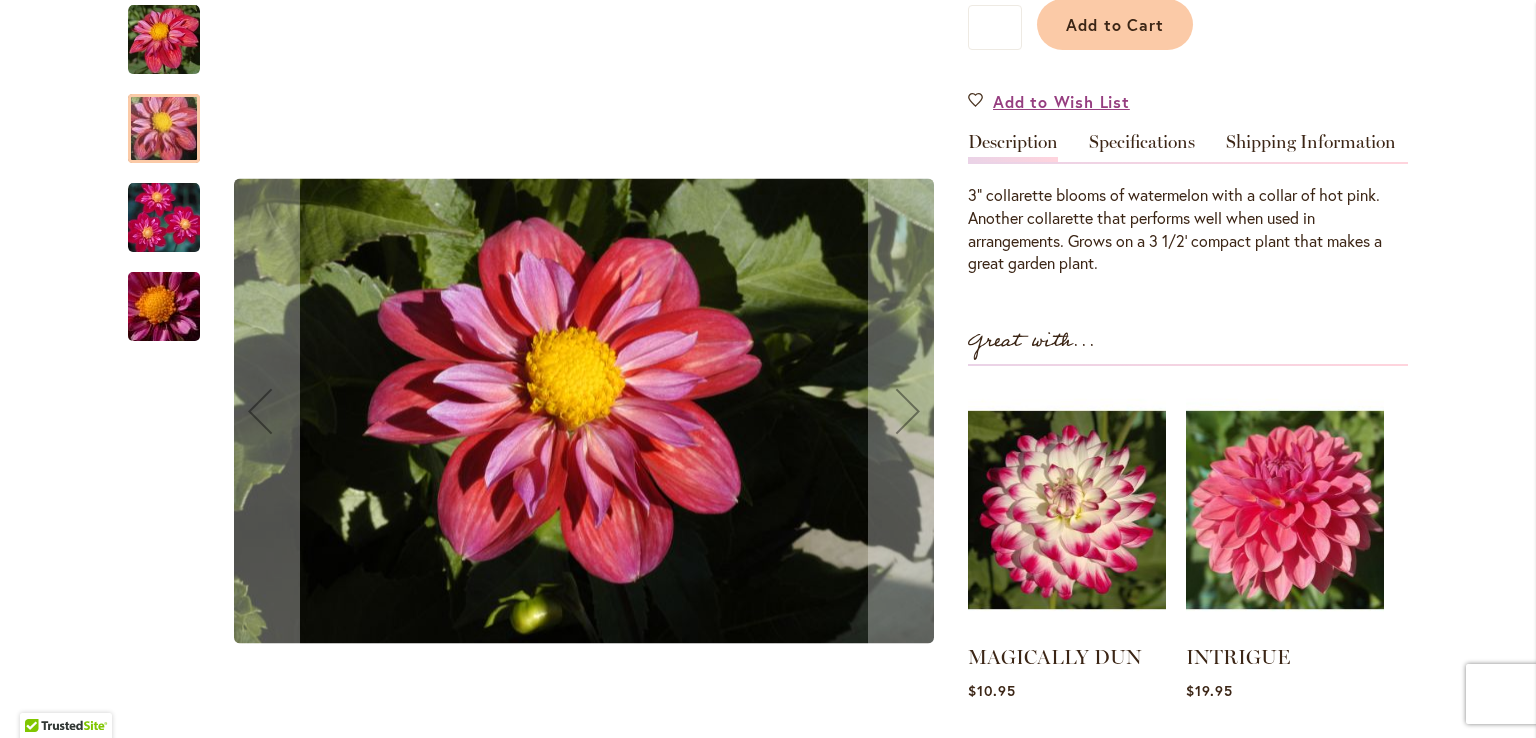 click at bounding box center [164, 306] 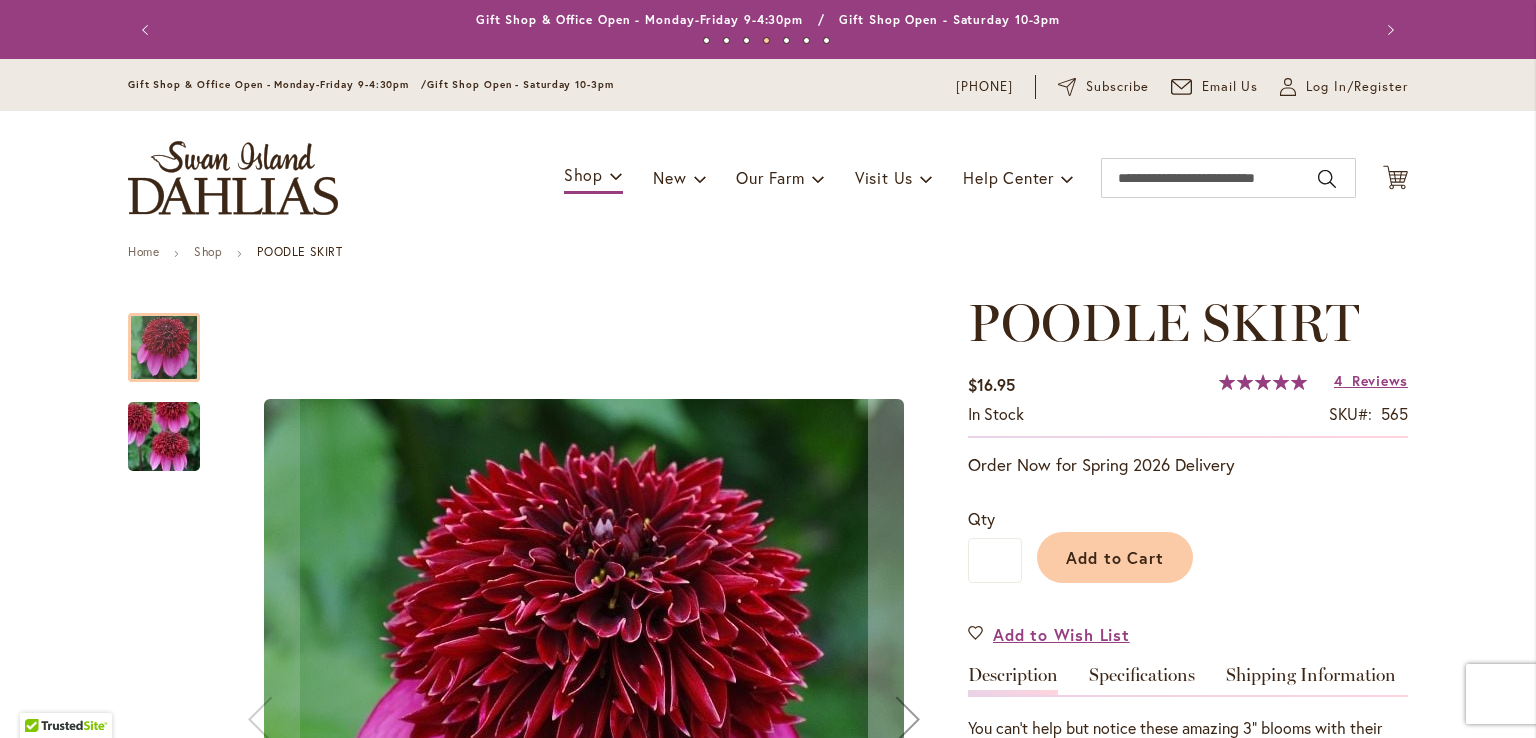 scroll, scrollTop: 0, scrollLeft: 0, axis: both 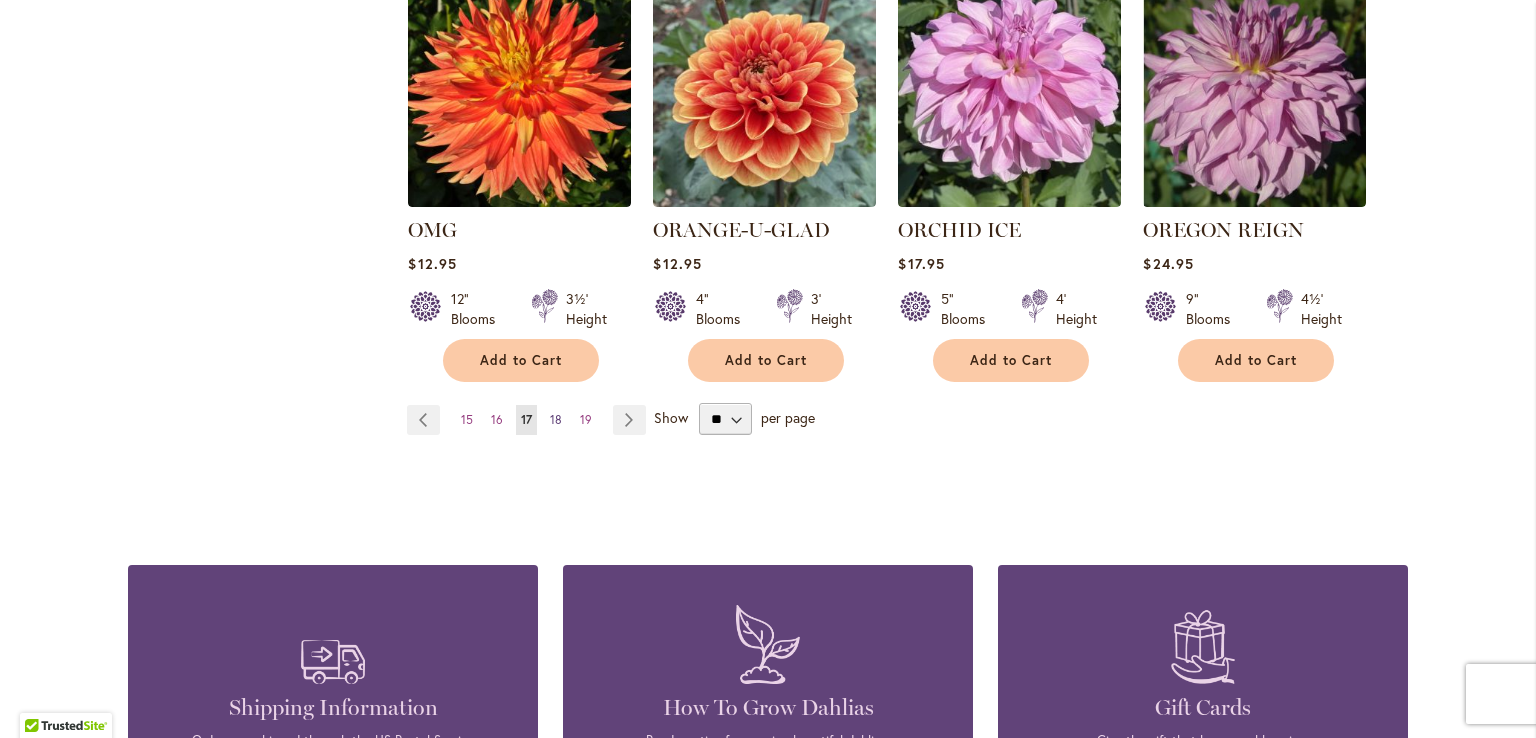 click on "18" at bounding box center [556, 419] 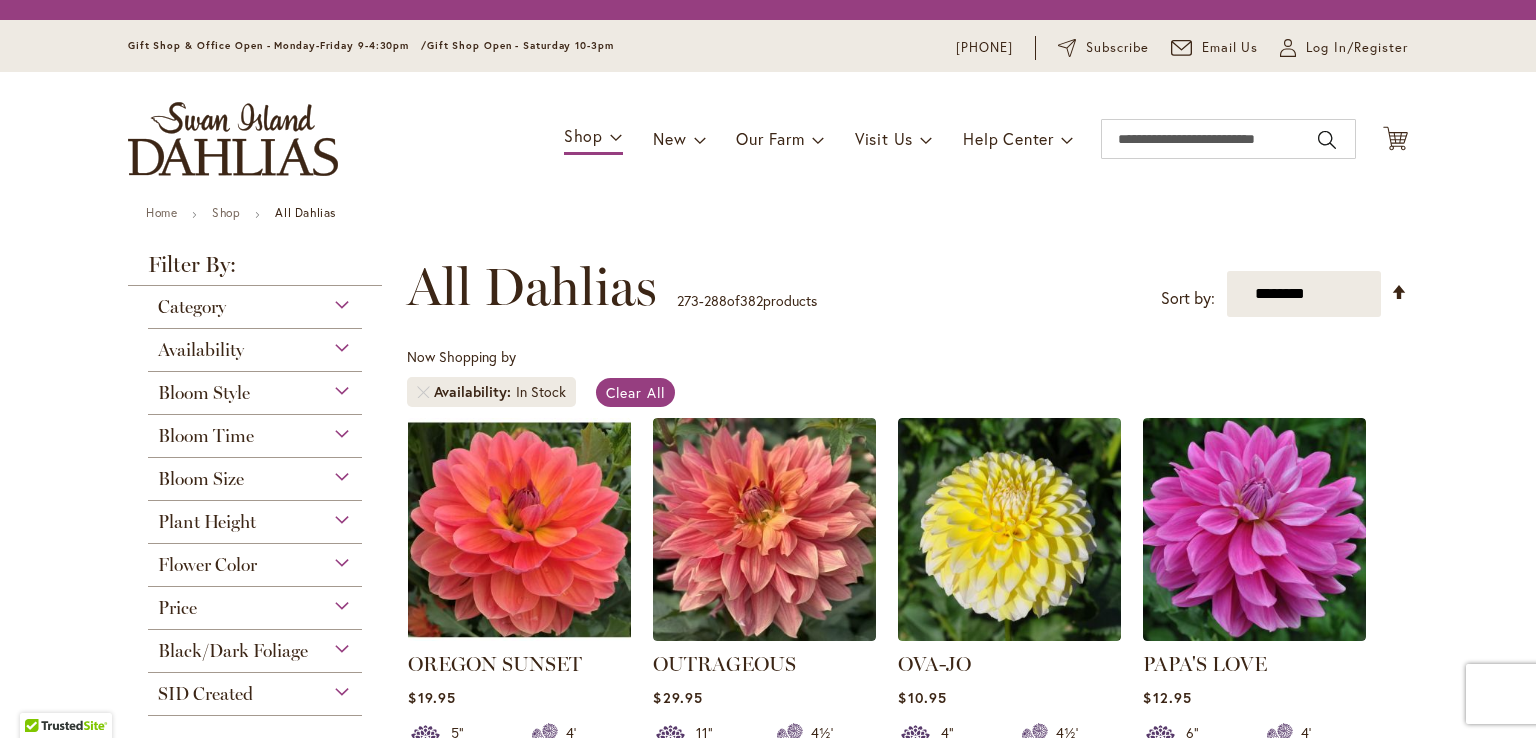 scroll, scrollTop: 0, scrollLeft: 0, axis: both 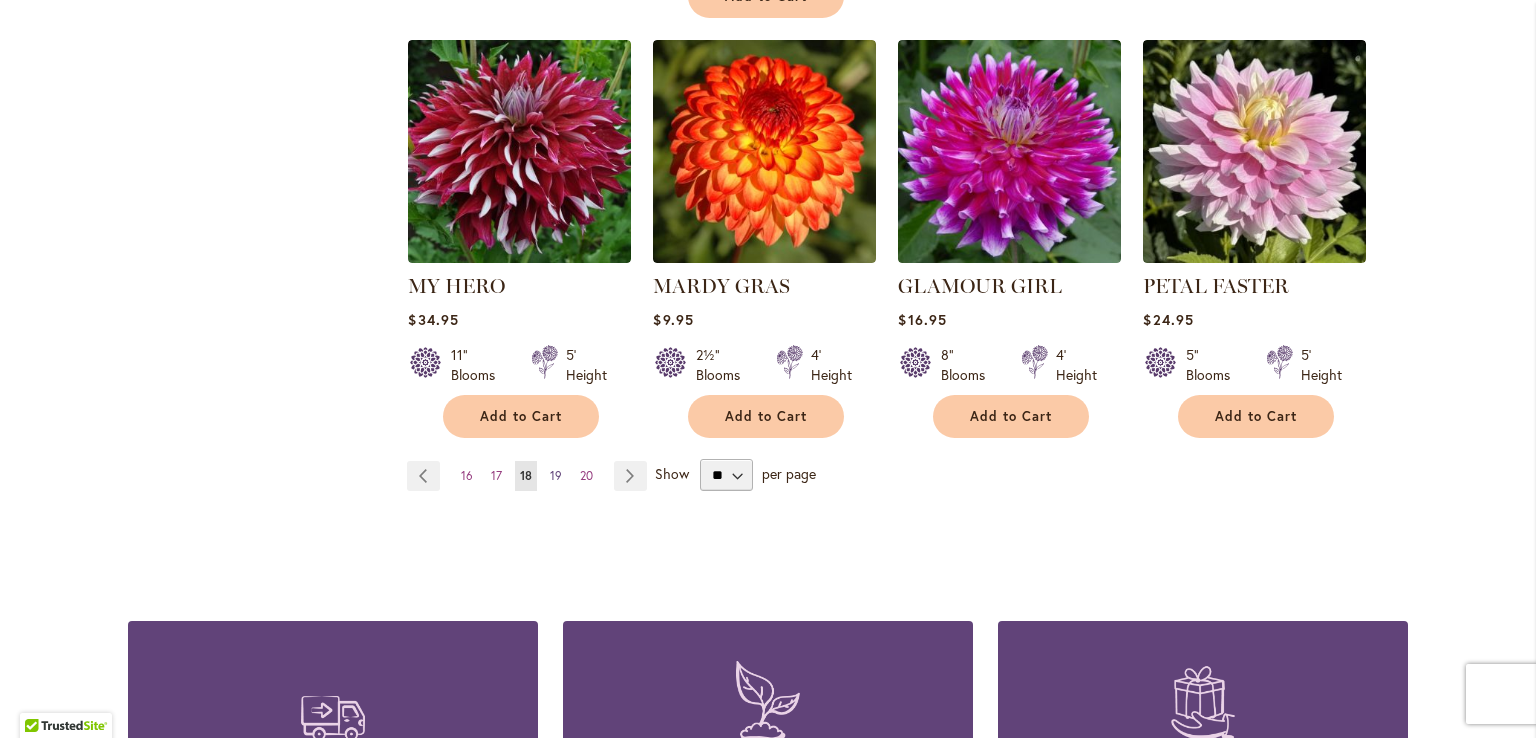 click on "19" at bounding box center (556, 475) 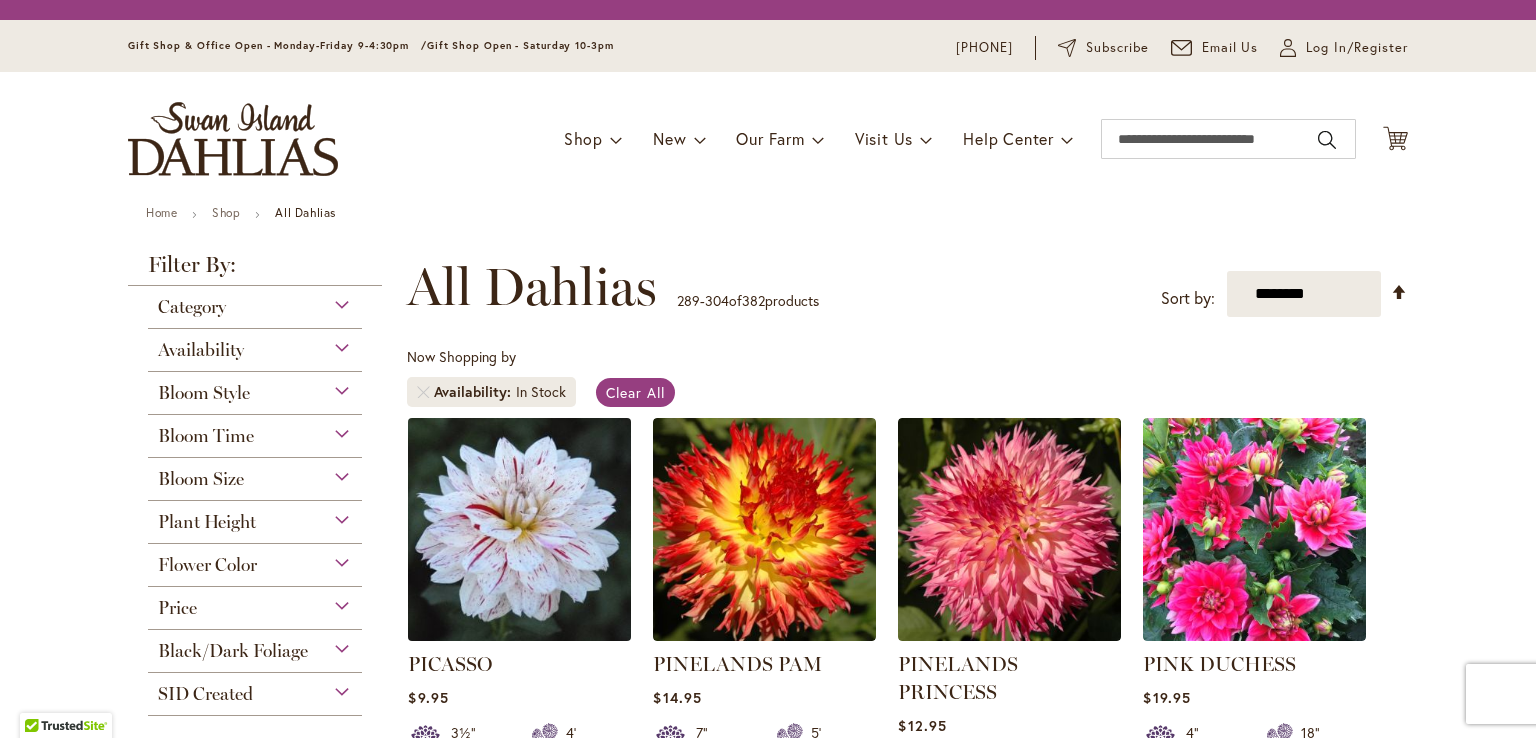scroll, scrollTop: 0, scrollLeft: 0, axis: both 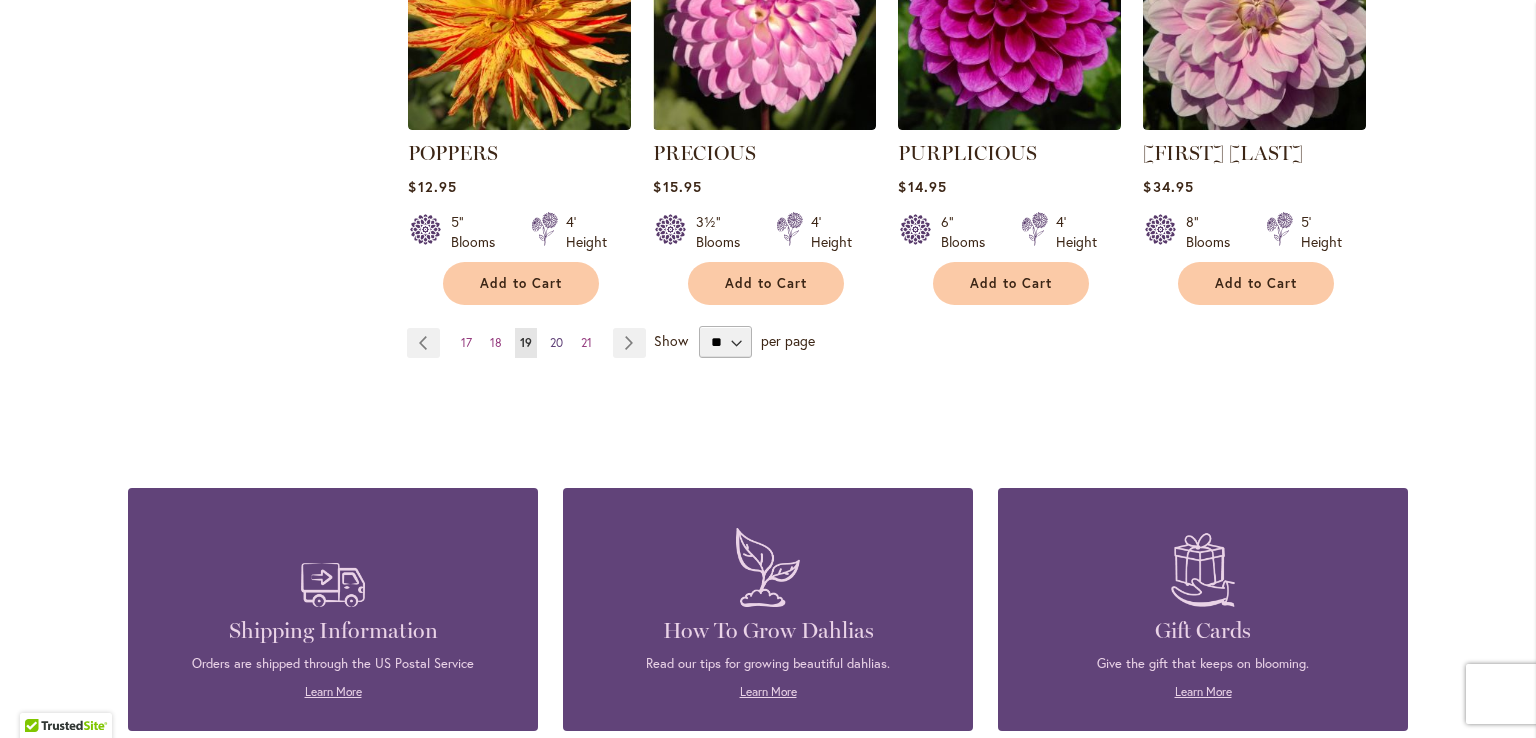 click on "Page
20" at bounding box center (556, 343) 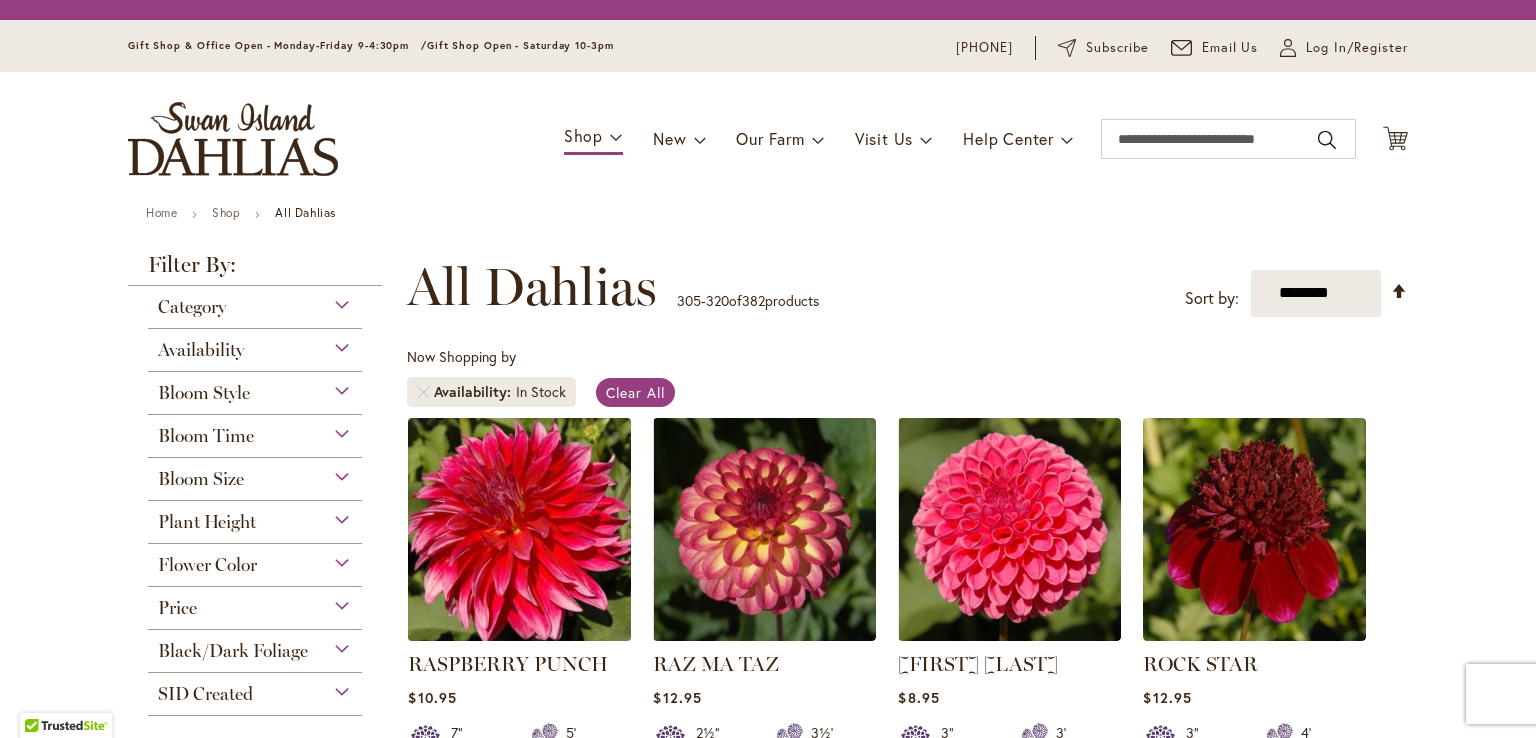 scroll, scrollTop: 0, scrollLeft: 0, axis: both 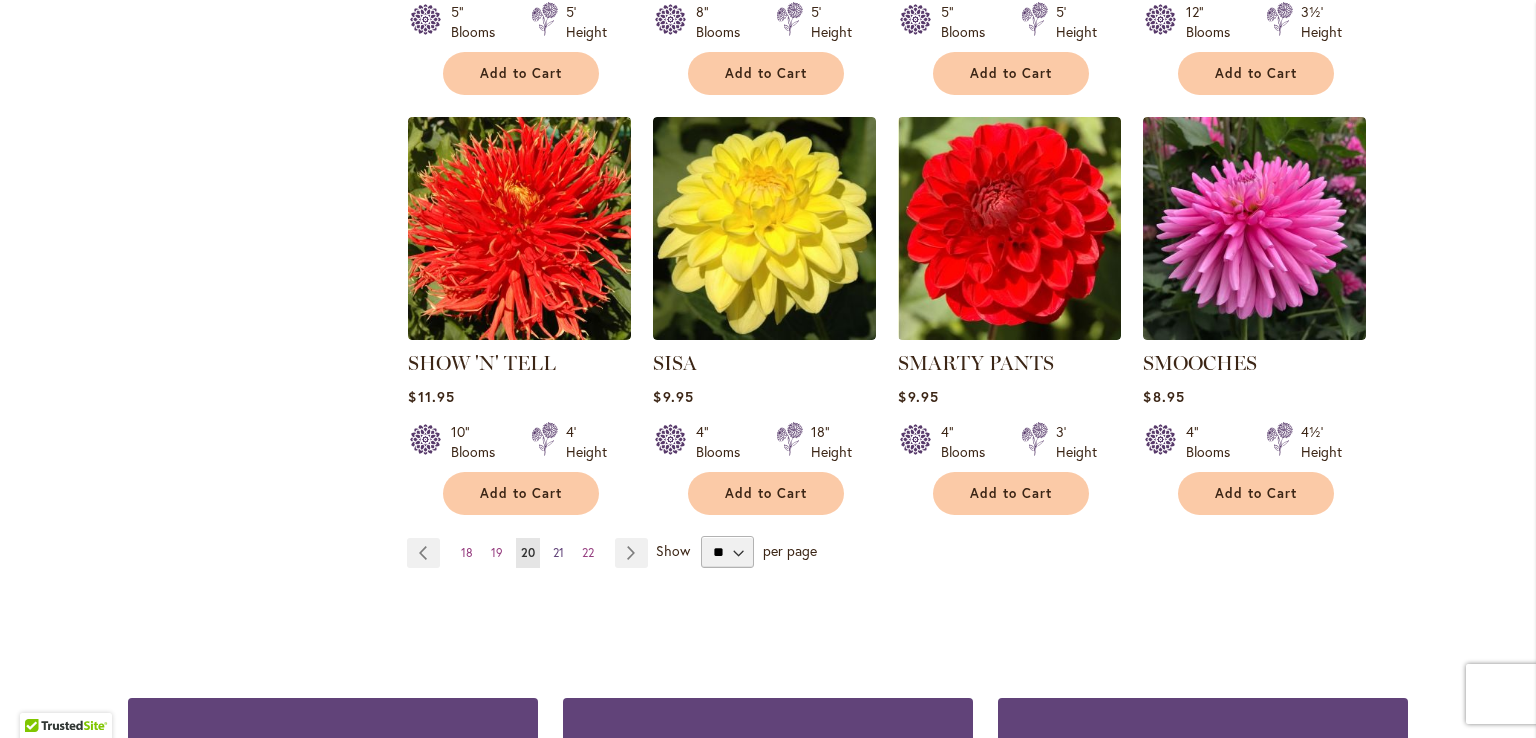 click on "21" at bounding box center (558, 552) 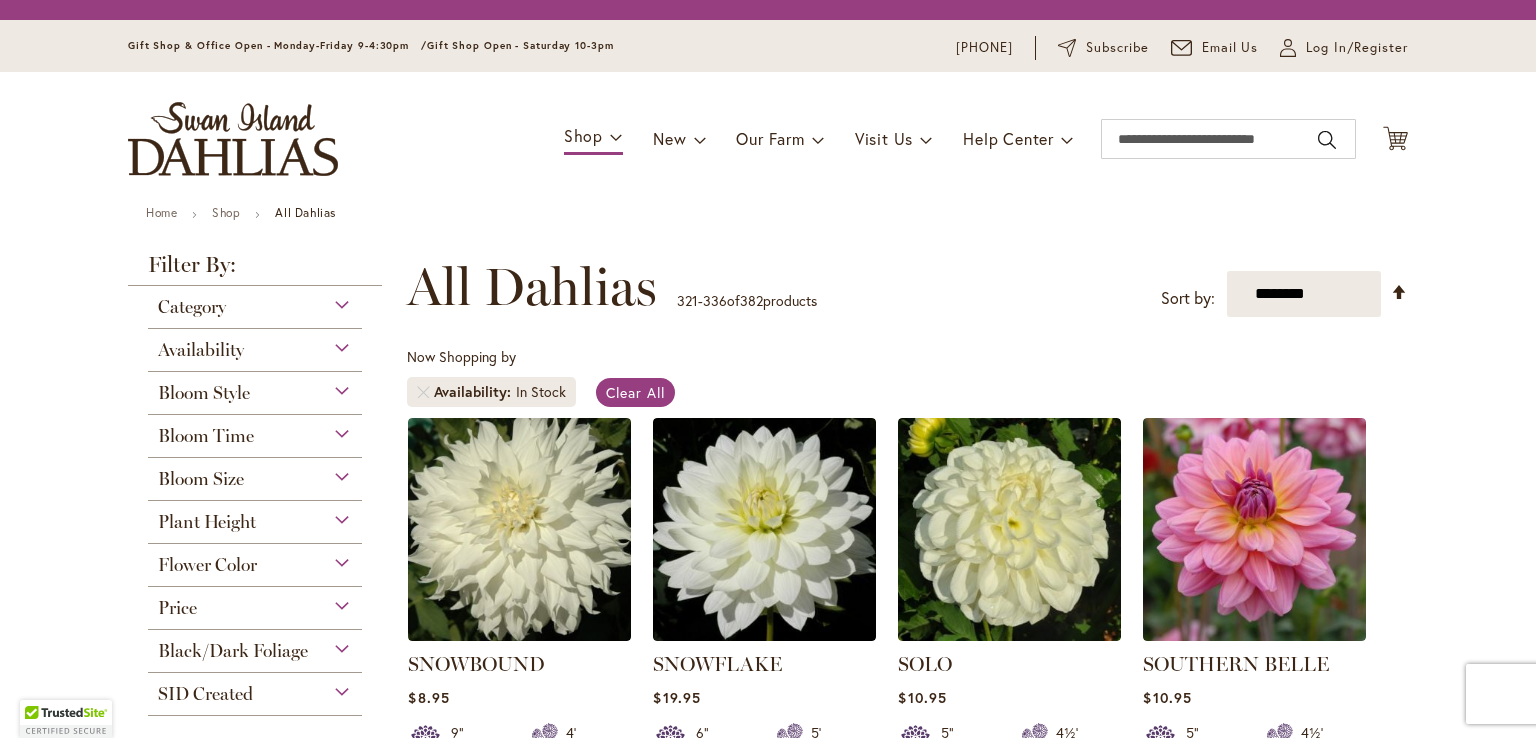scroll, scrollTop: 0, scrollLeft: 0, axis: both 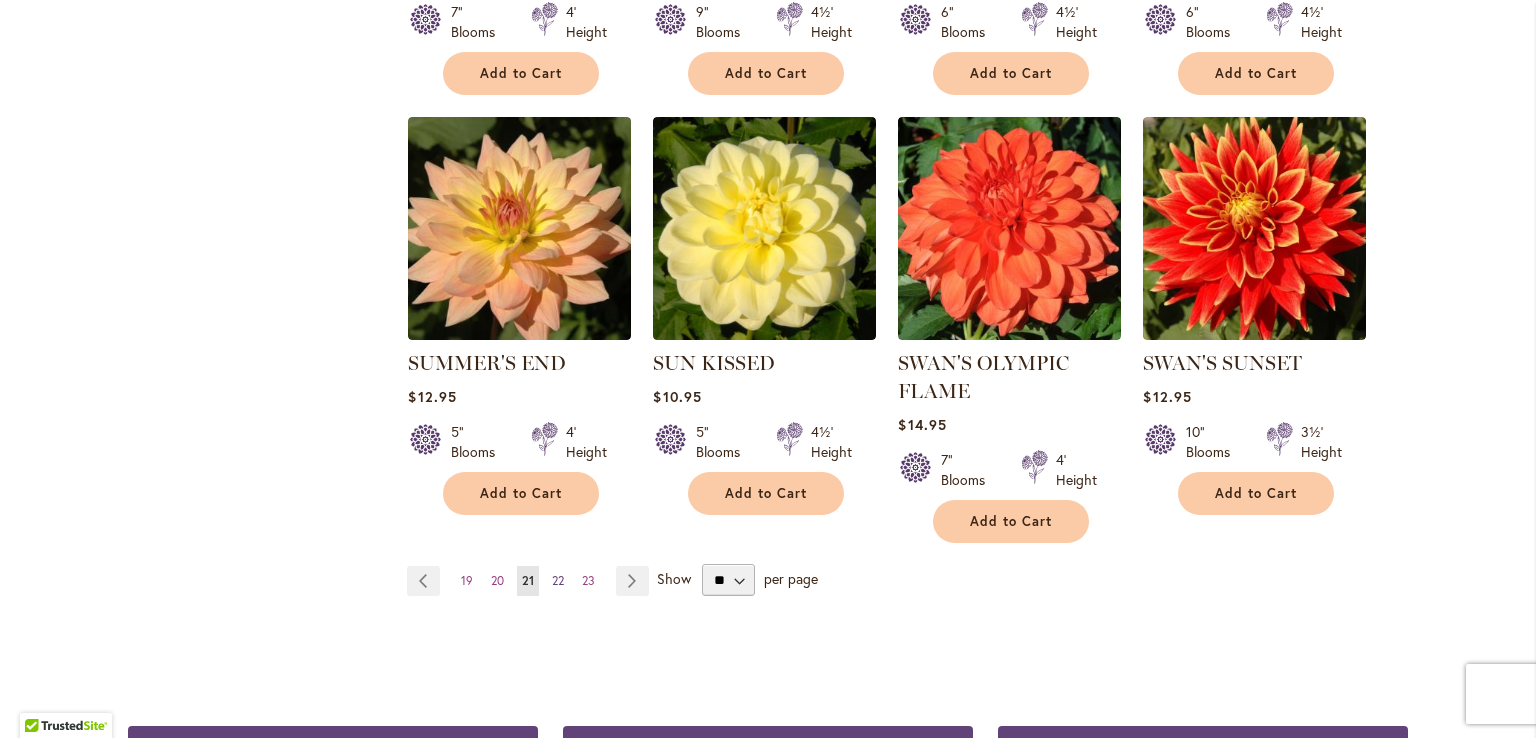 click on "22" at bounding box center [558, 580] 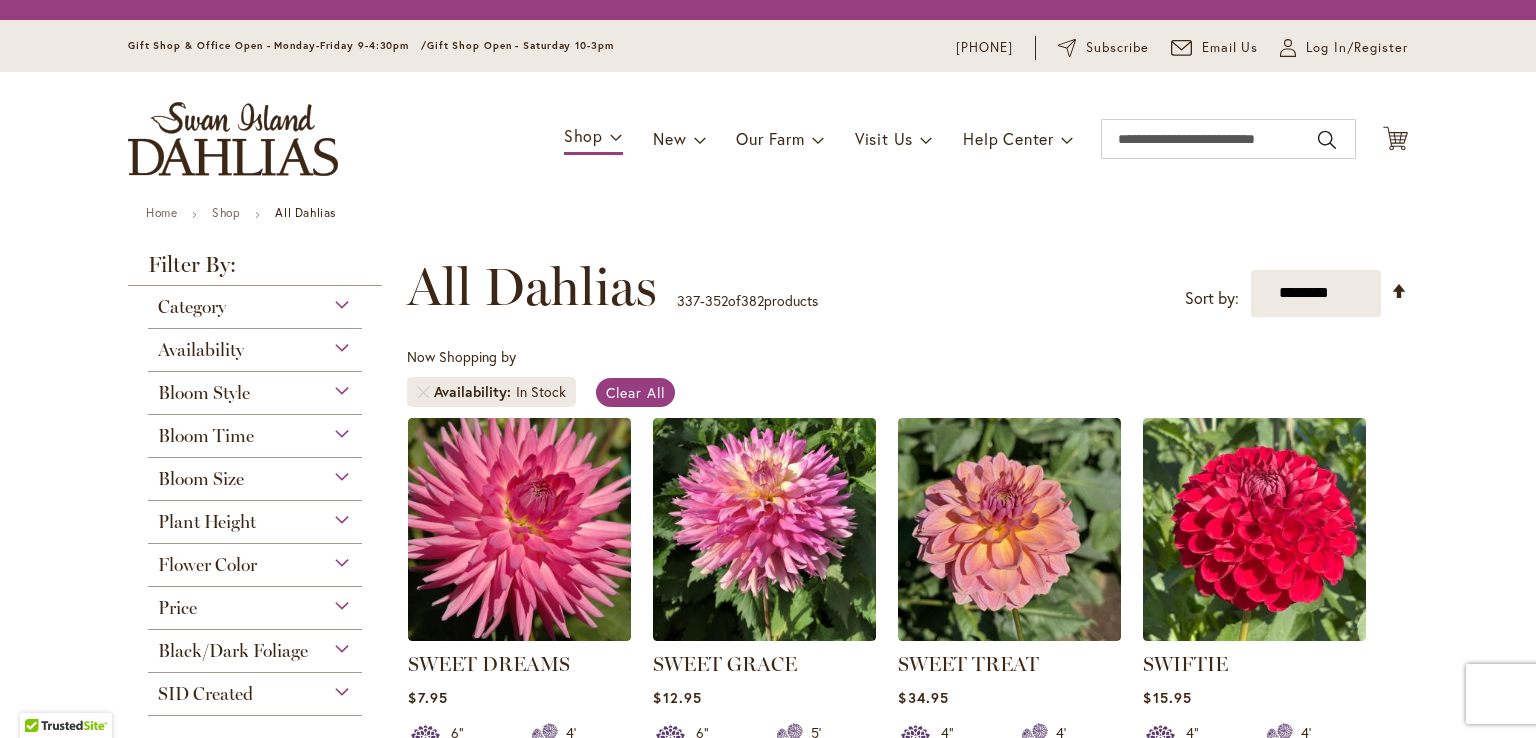 scroll, scrollTop: 0, scrollLeft: 0, axis: both 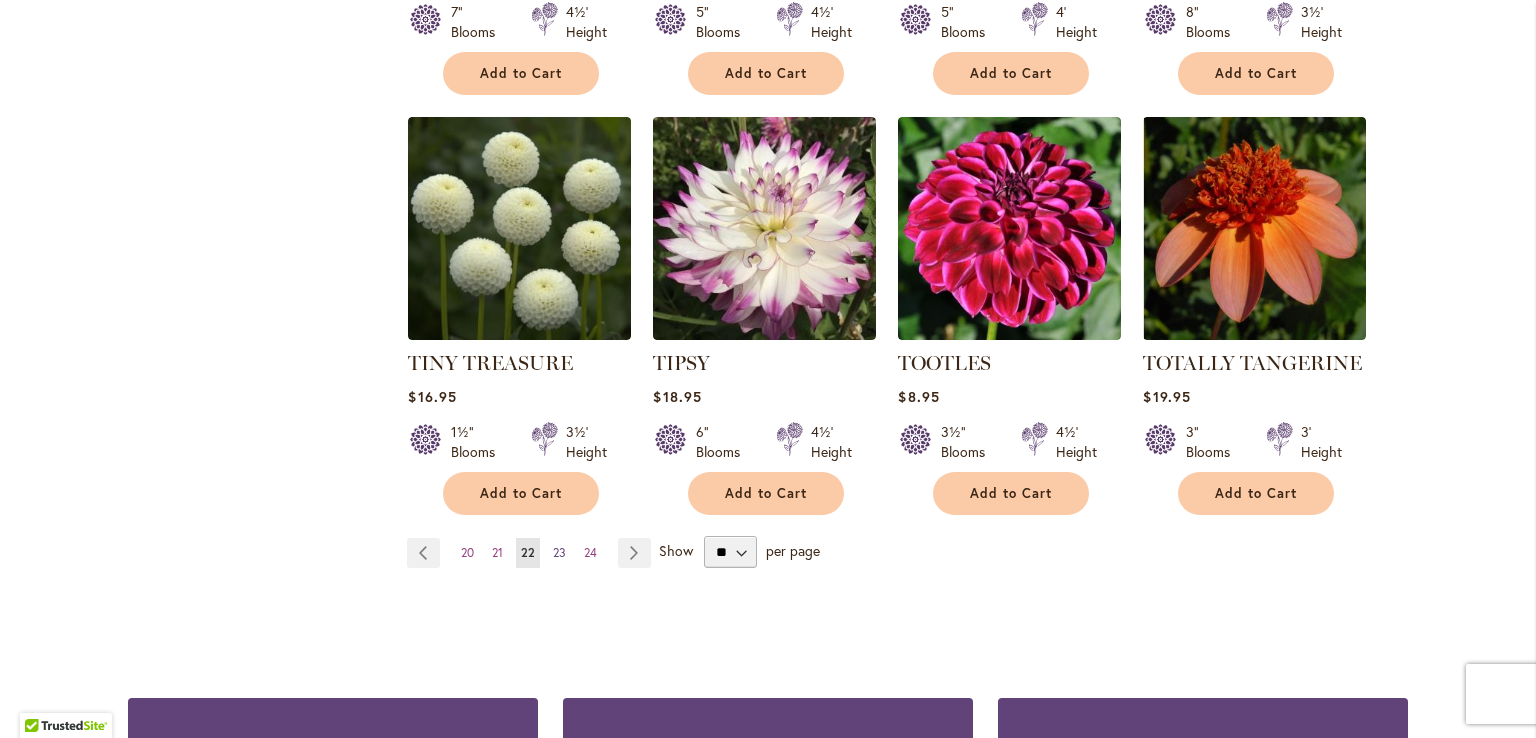 click on "23" at bounding box center [559, 552] 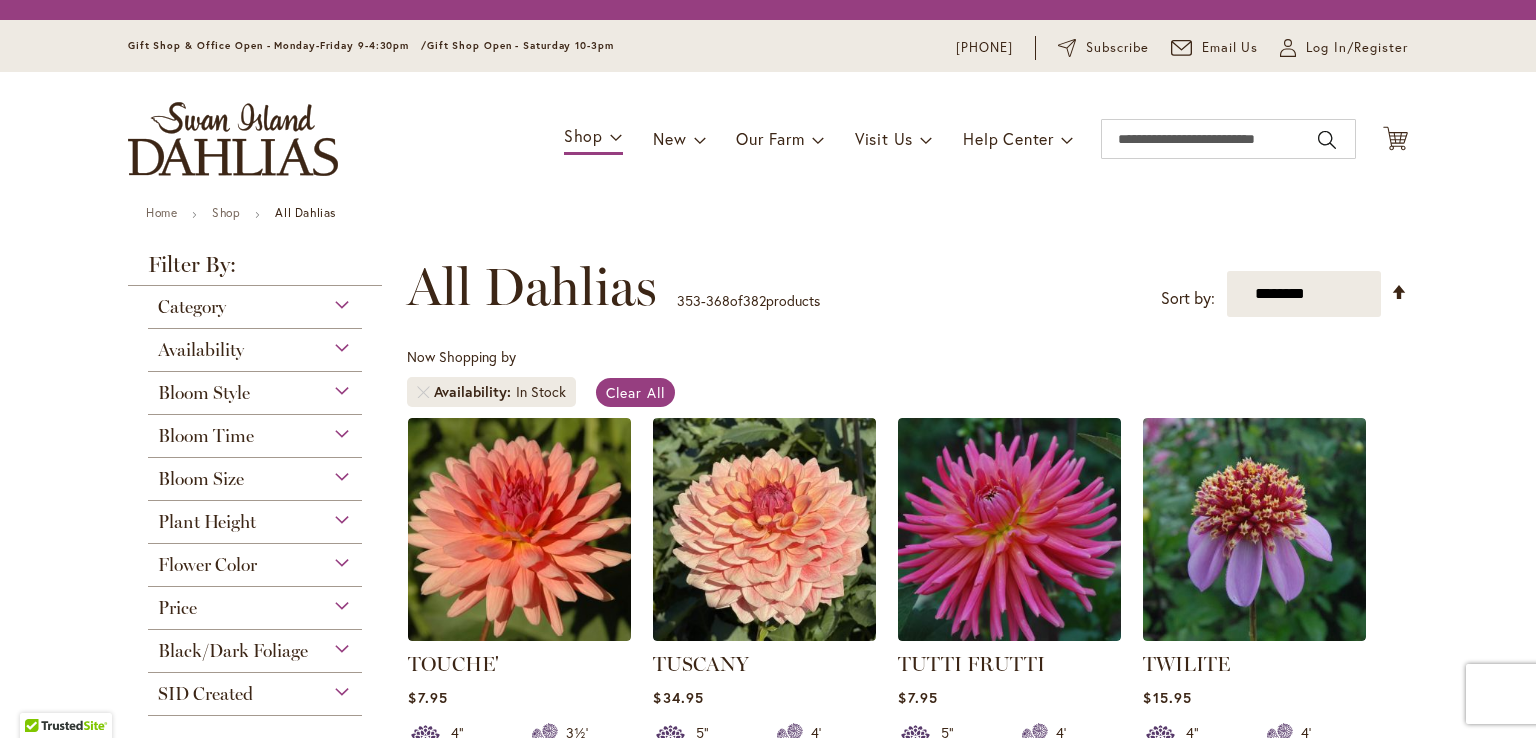 scroll, scrollTop: 0, scrollLeft: 0, axis: both 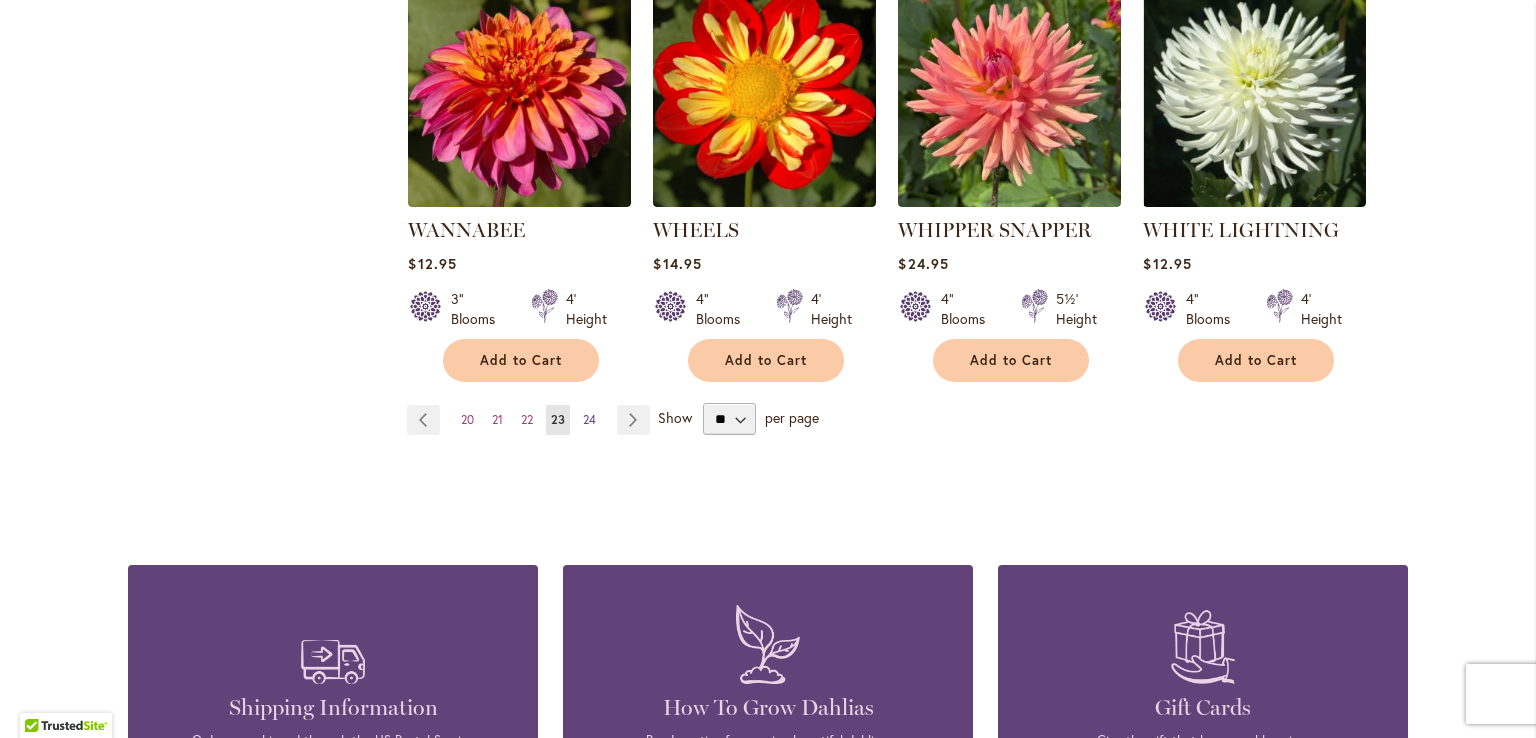 click on "24" at bounding box center [589, 419] 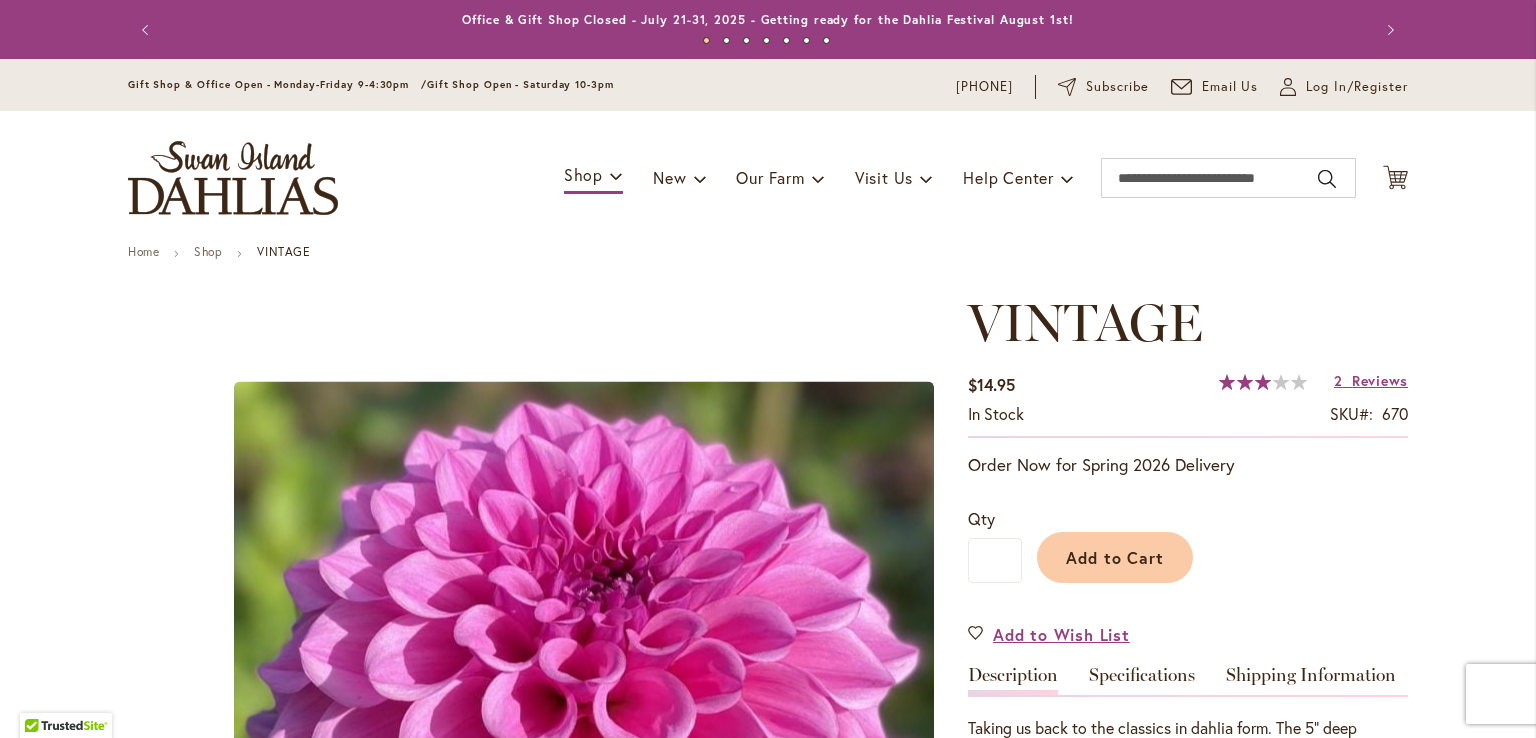 scroll, scrollTop: 0, scrollLeft: 0, axis: both 